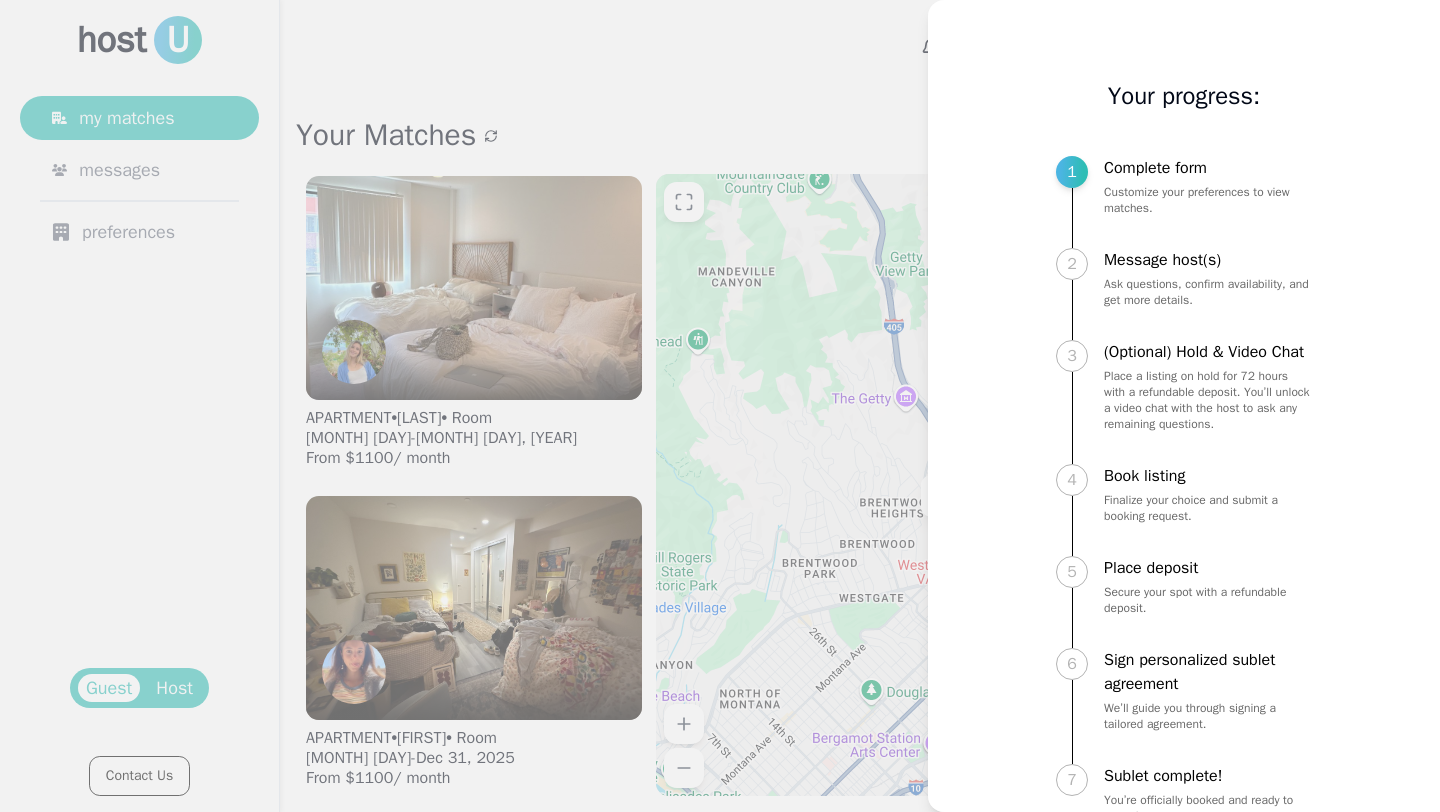 scroll, scrollTop: 0, scrollLeft: 0, axis: both 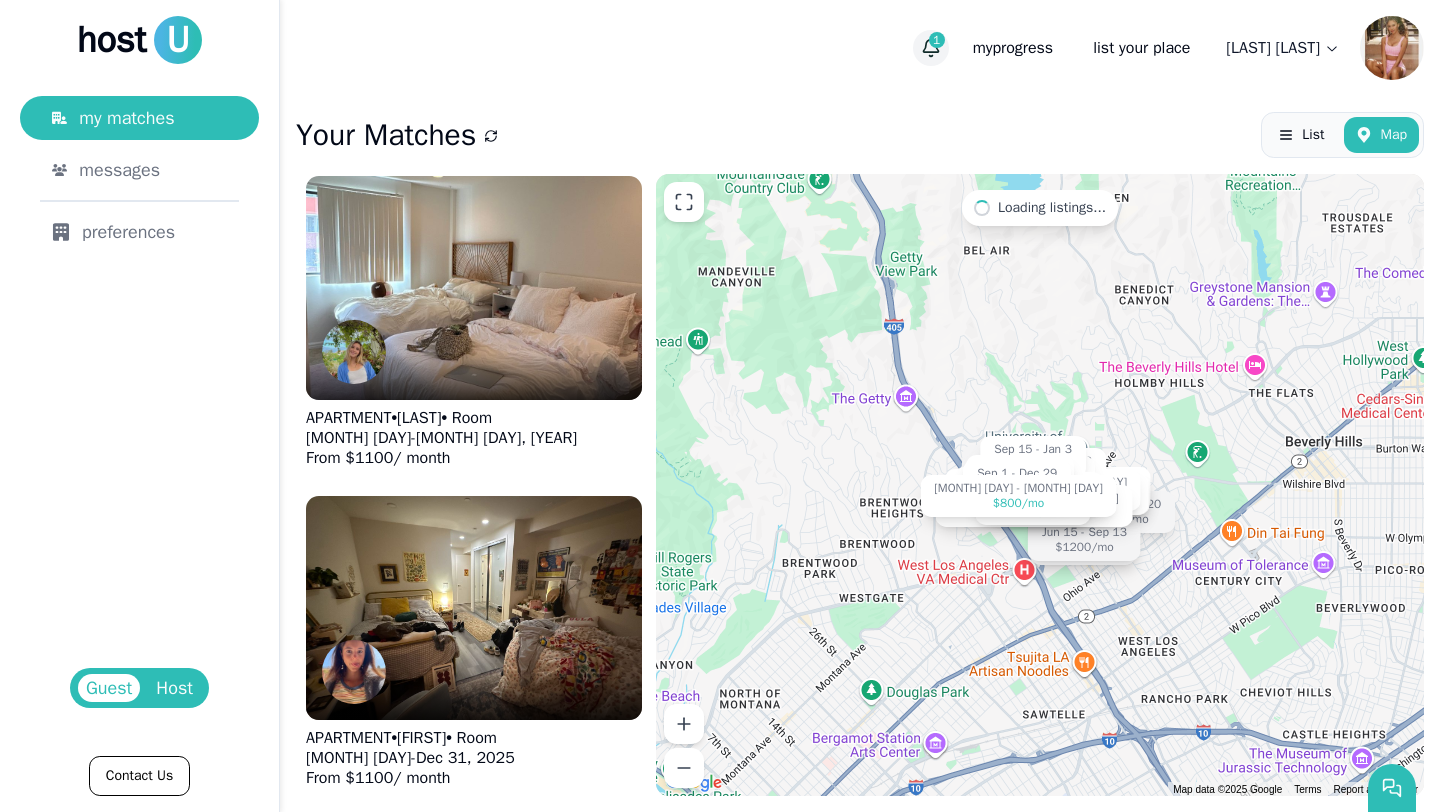 click 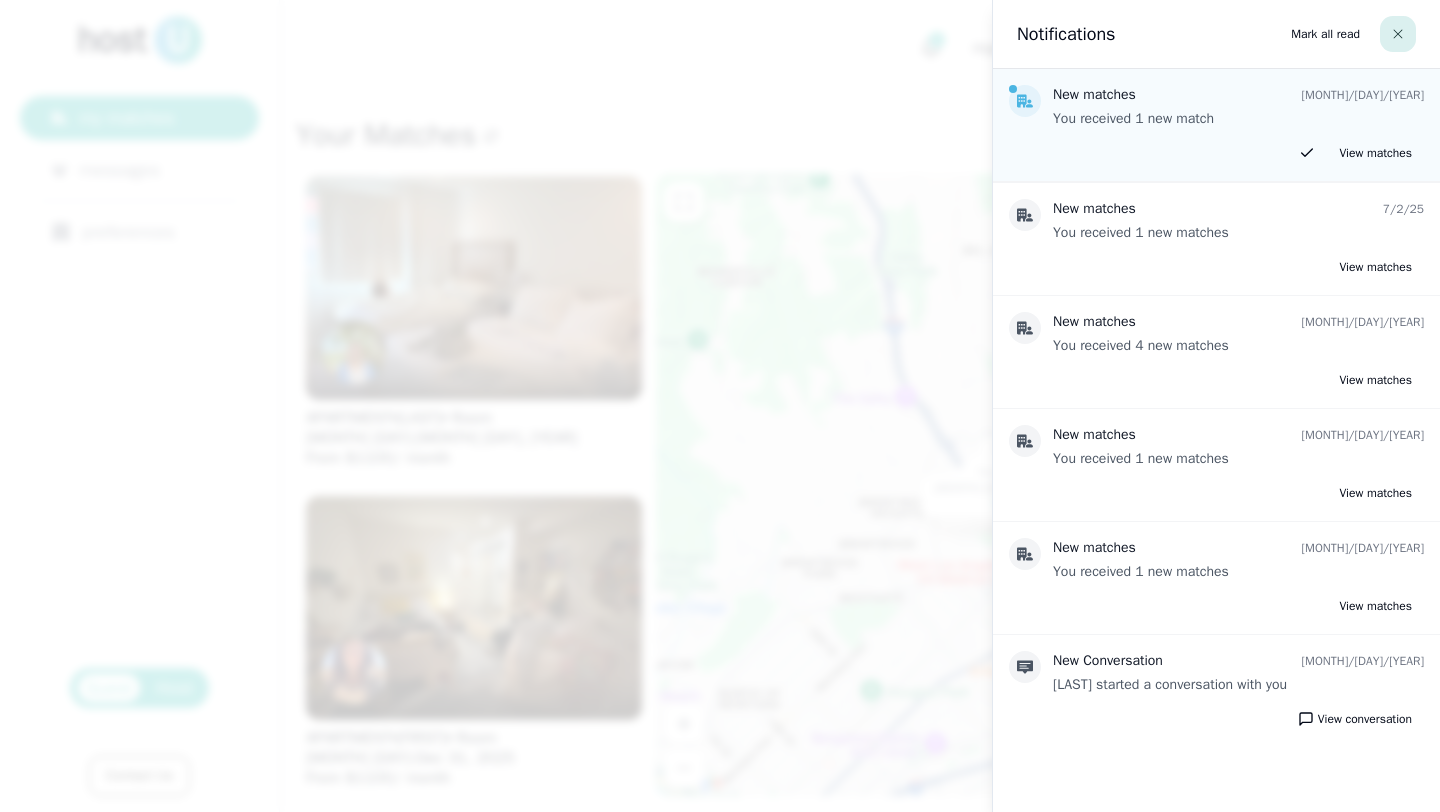 click 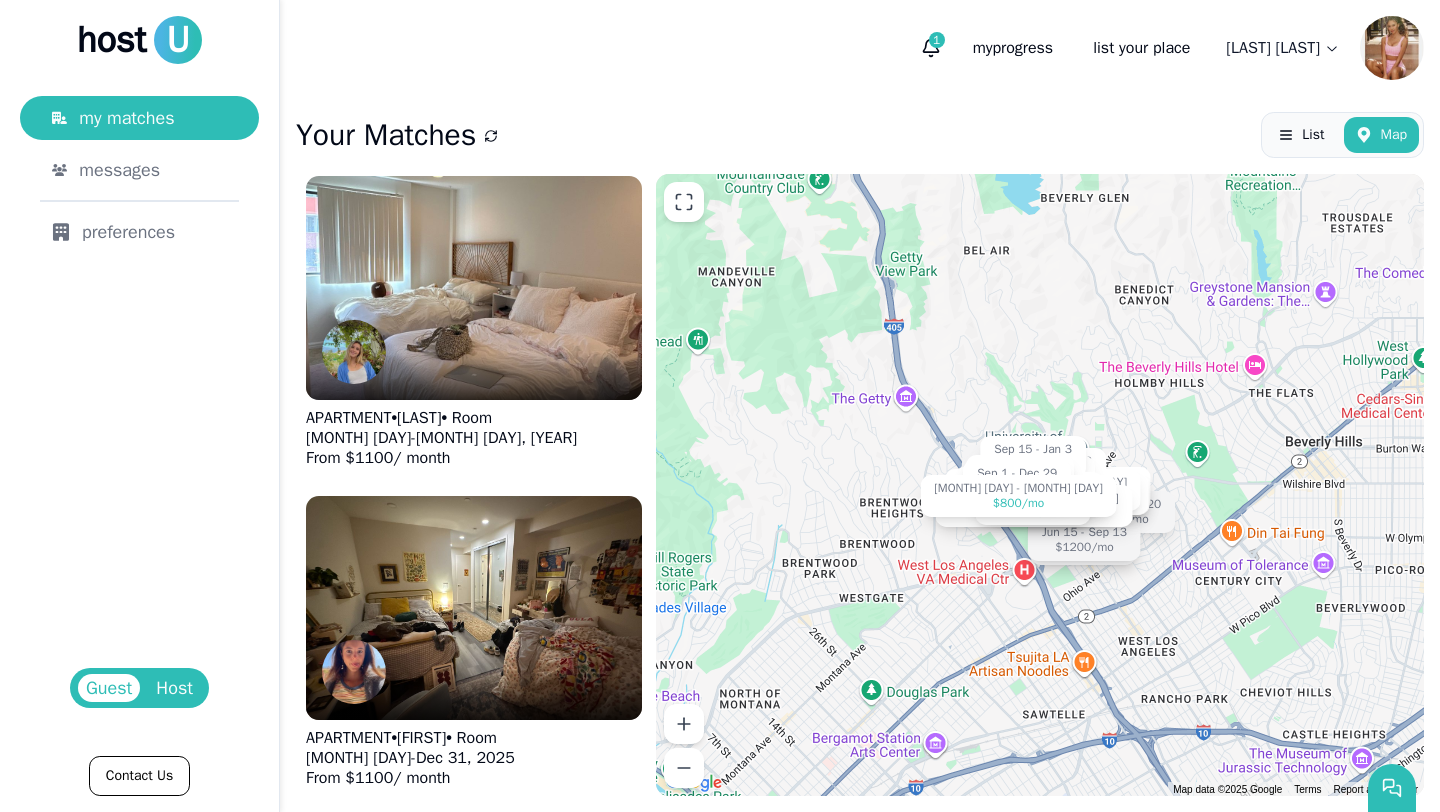 click on "List Map" at bounding box center [1342, 135] 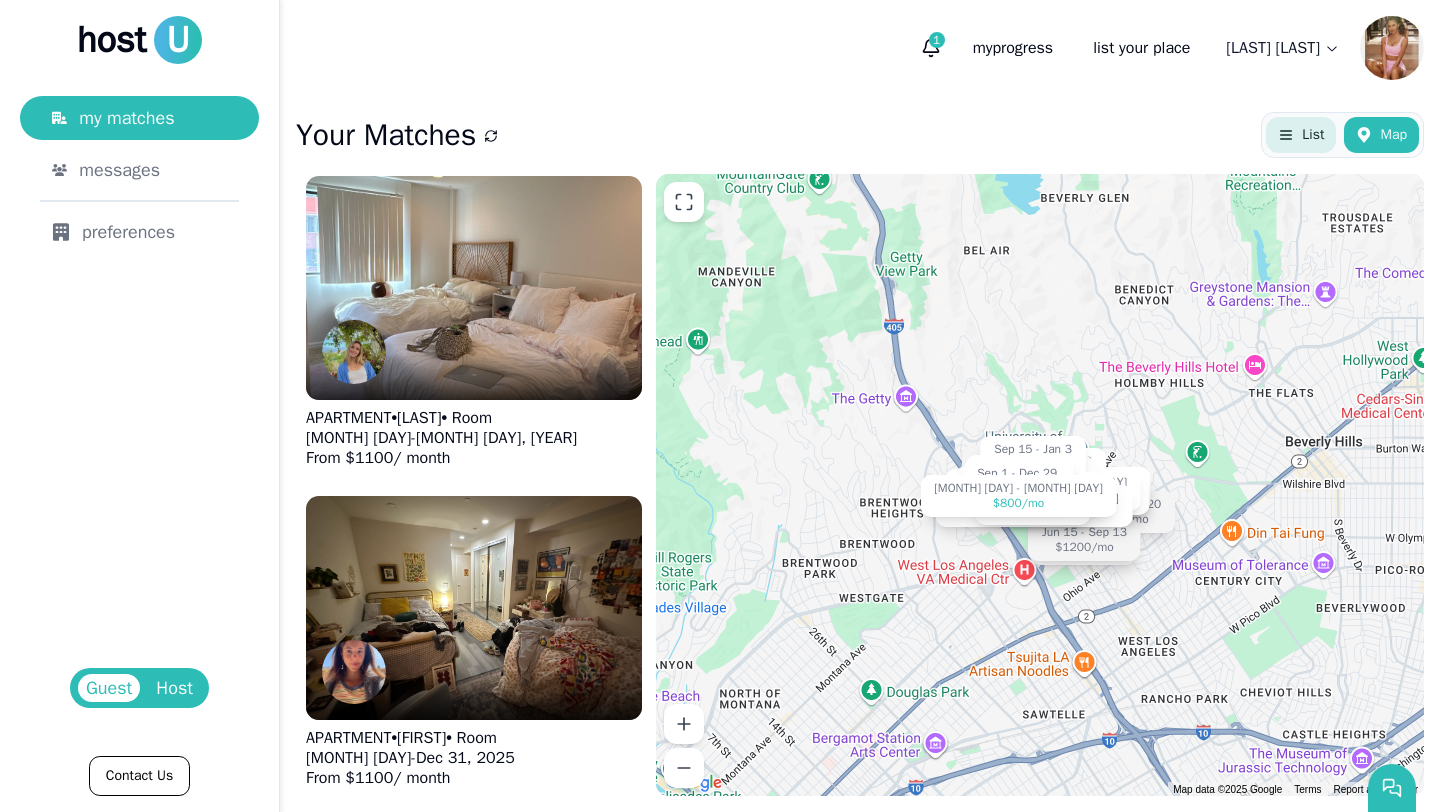 click on "List" at bounding box center (1301, 135) 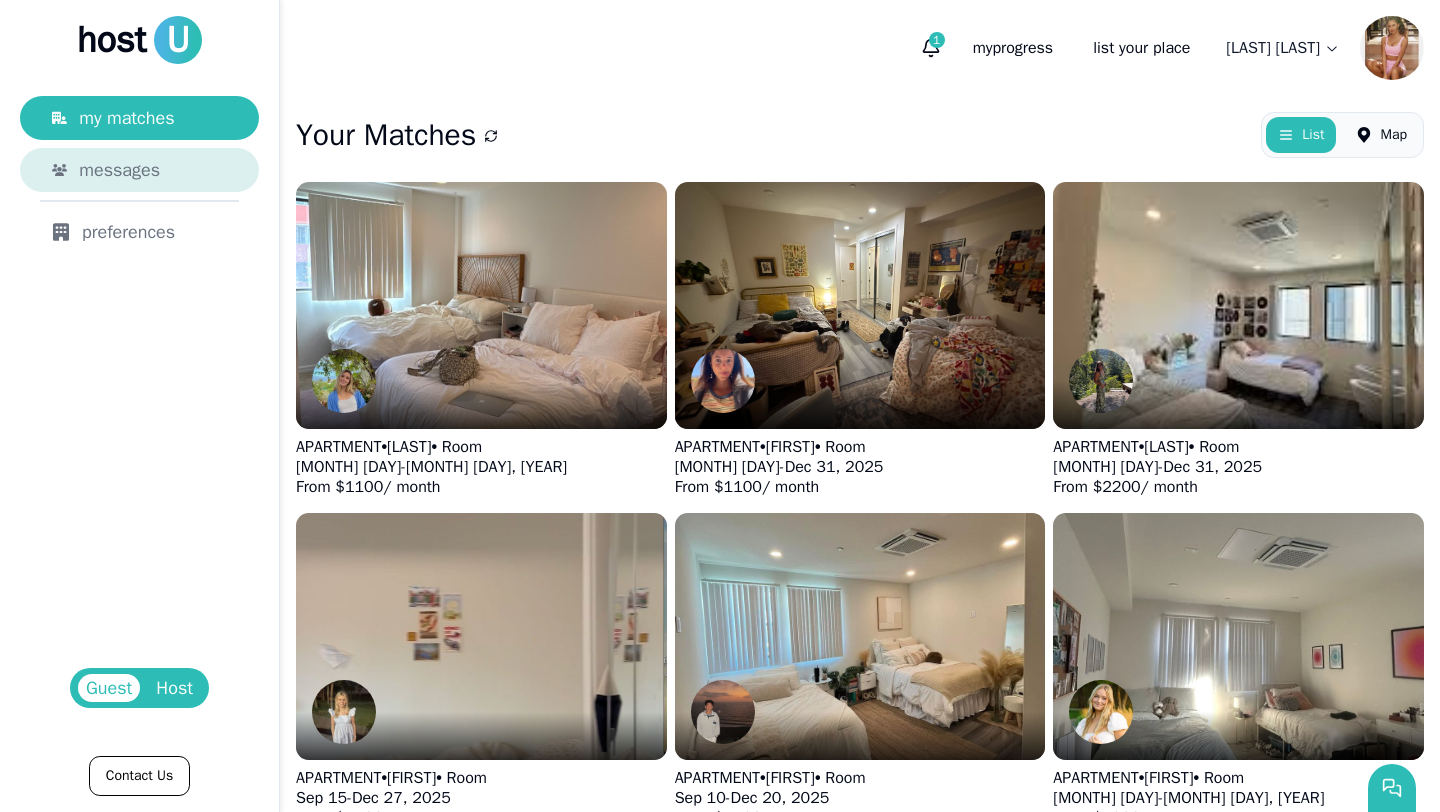 click on "messages" at bounding box center (119, 170) 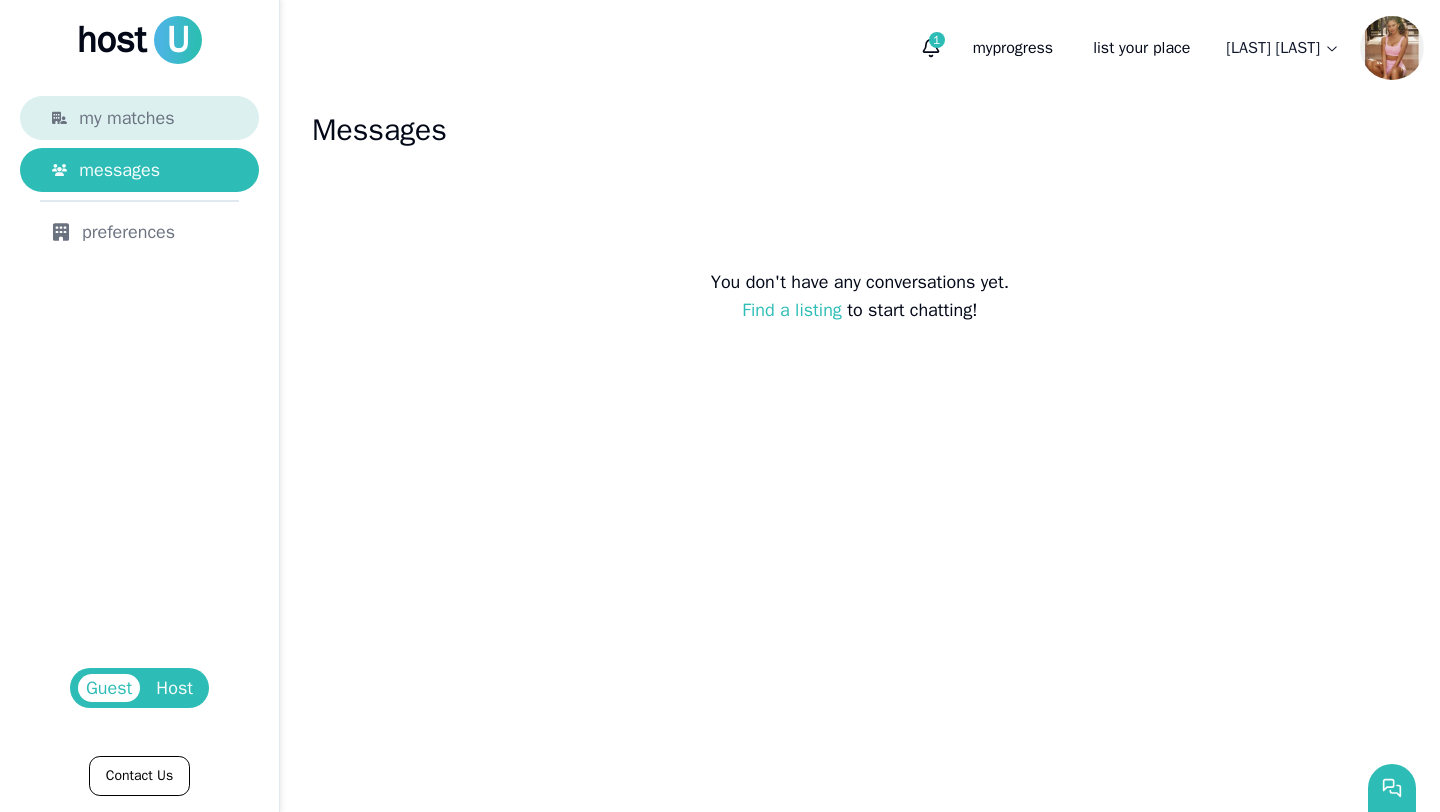 click on "my matches" at bounding box center (126, 118) 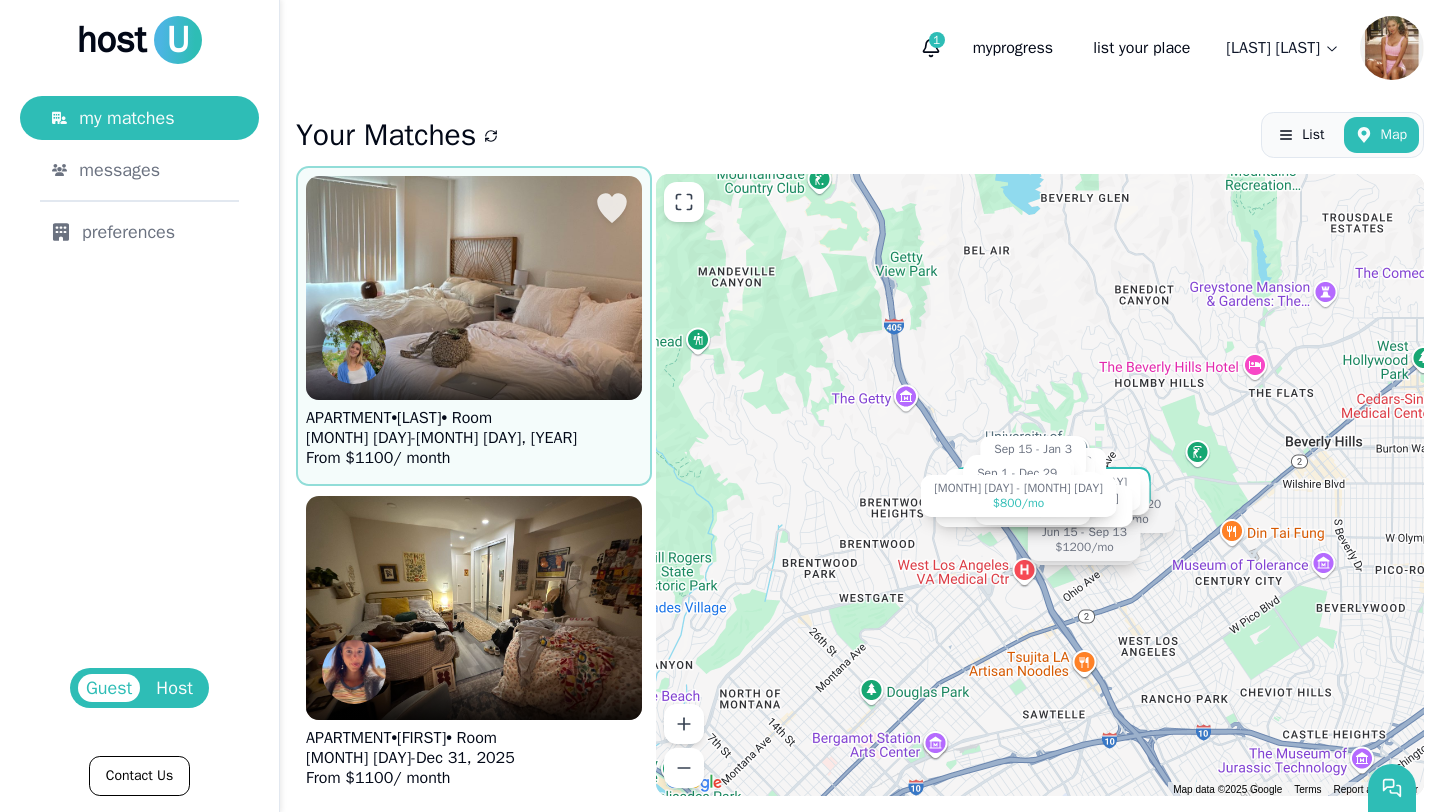 scroll, scrollTop: 122, scrollLeft: 0, axis: vertical 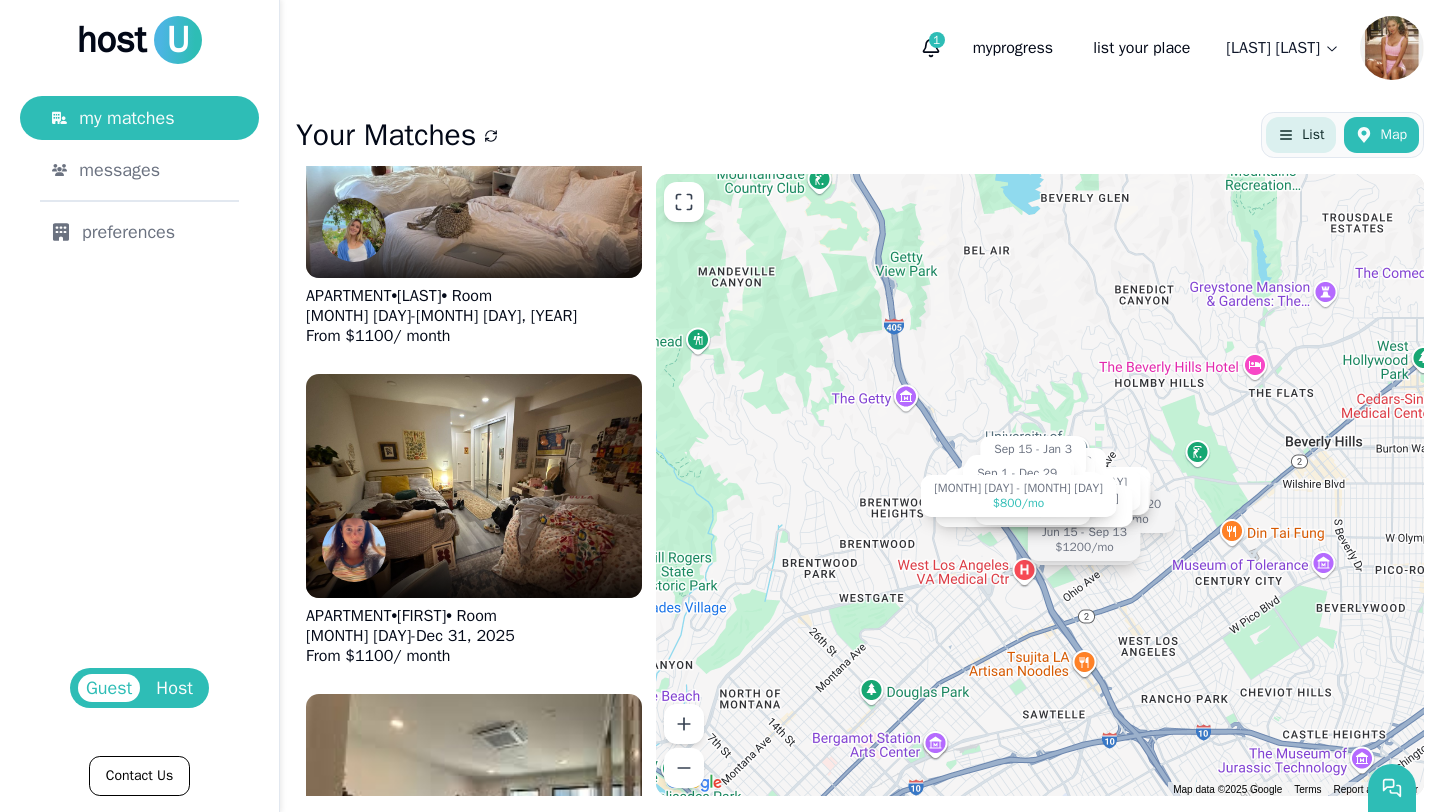 click on "List" at bounding box center [1313, 135] 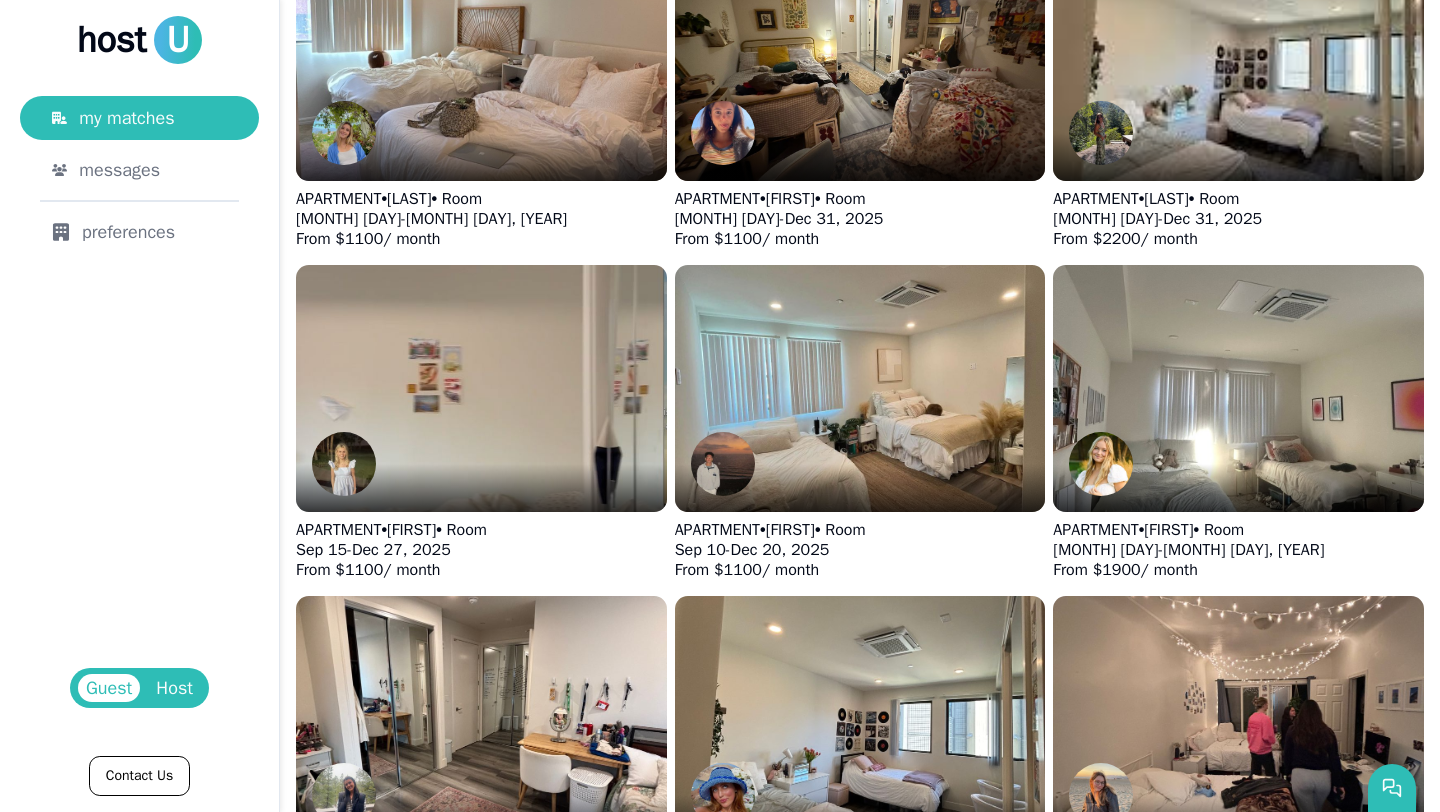 scroll, scrollTop: 0, scrollLeft: 0, axis: both 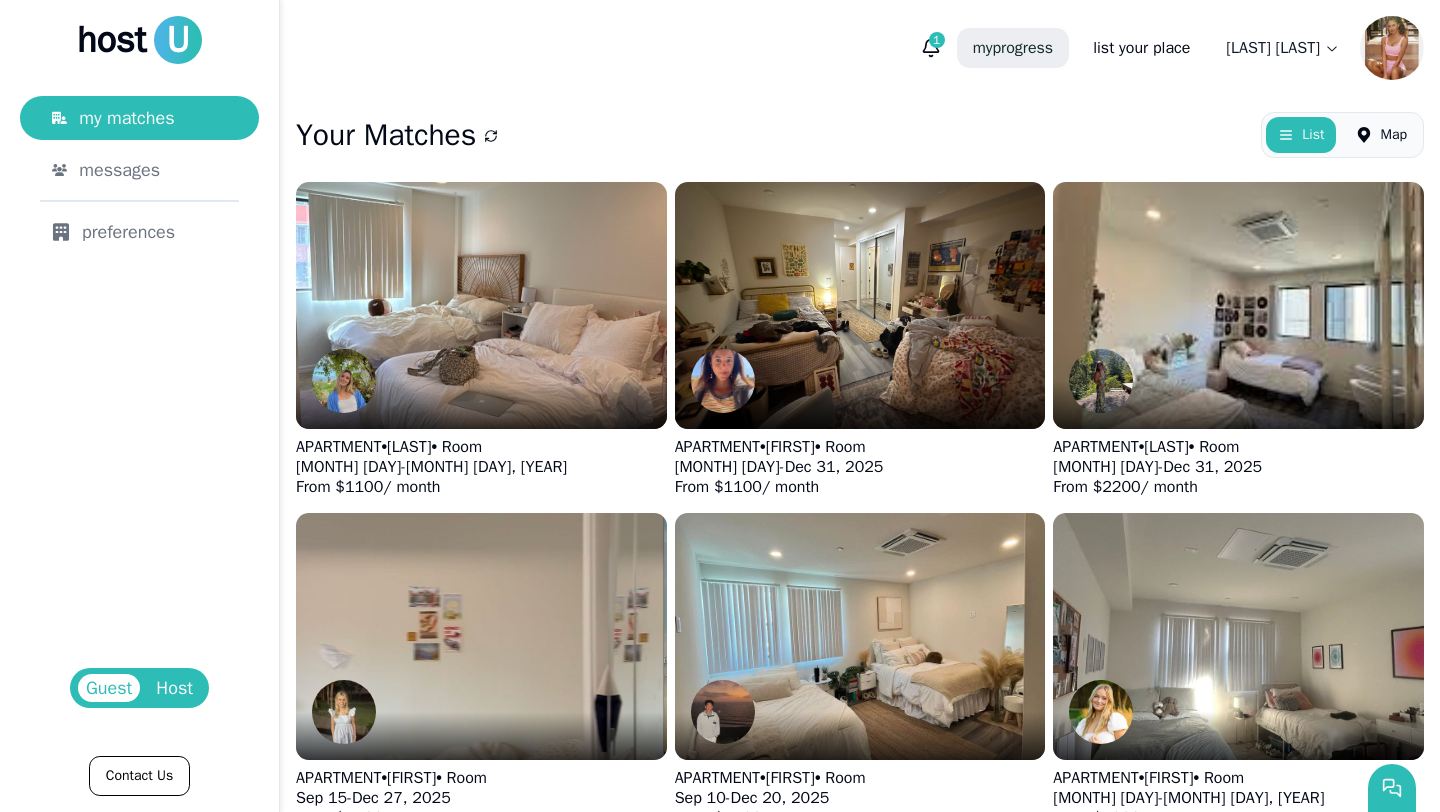 click on "my  progress" at bounding box center [1013, 48] 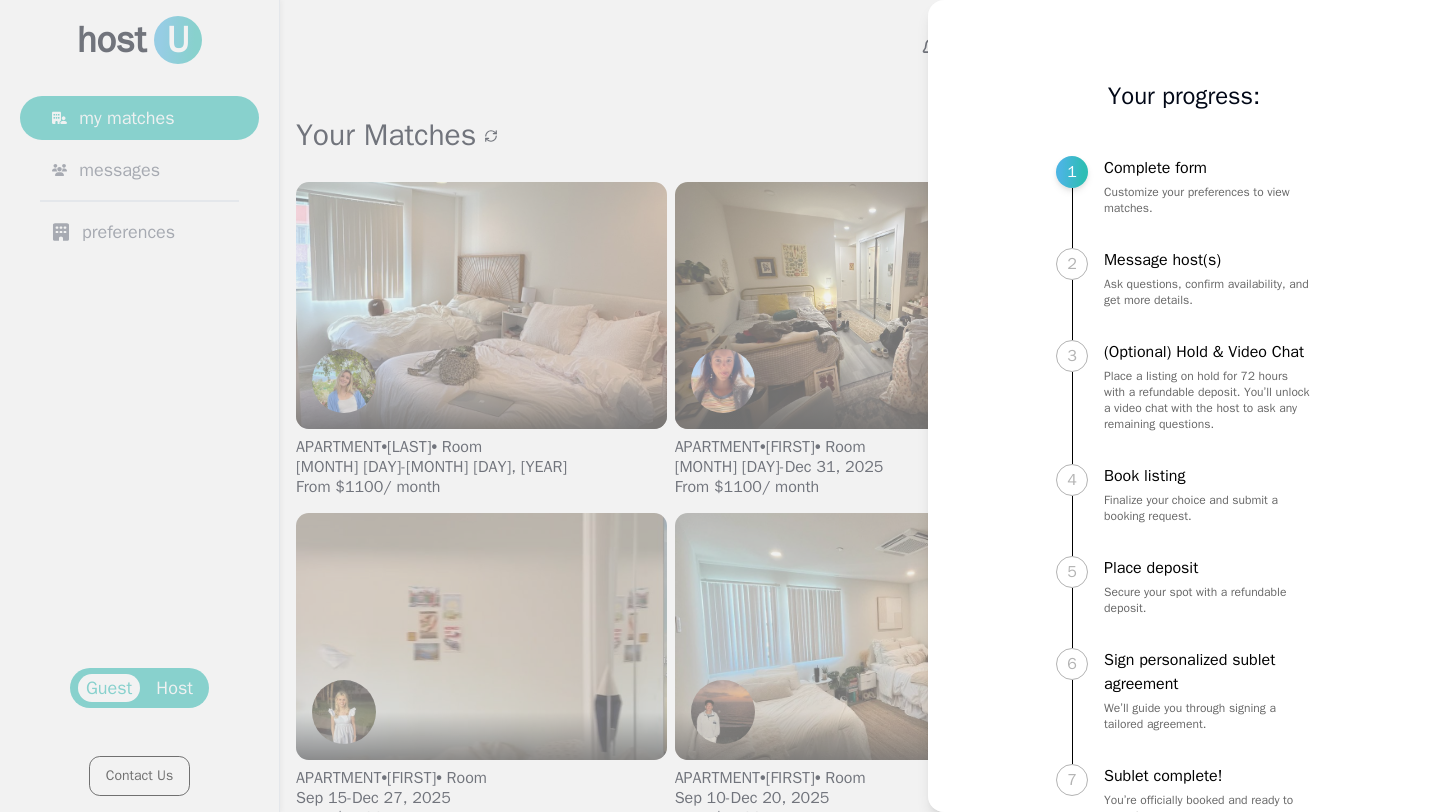 click at bounding box center (720, 406) 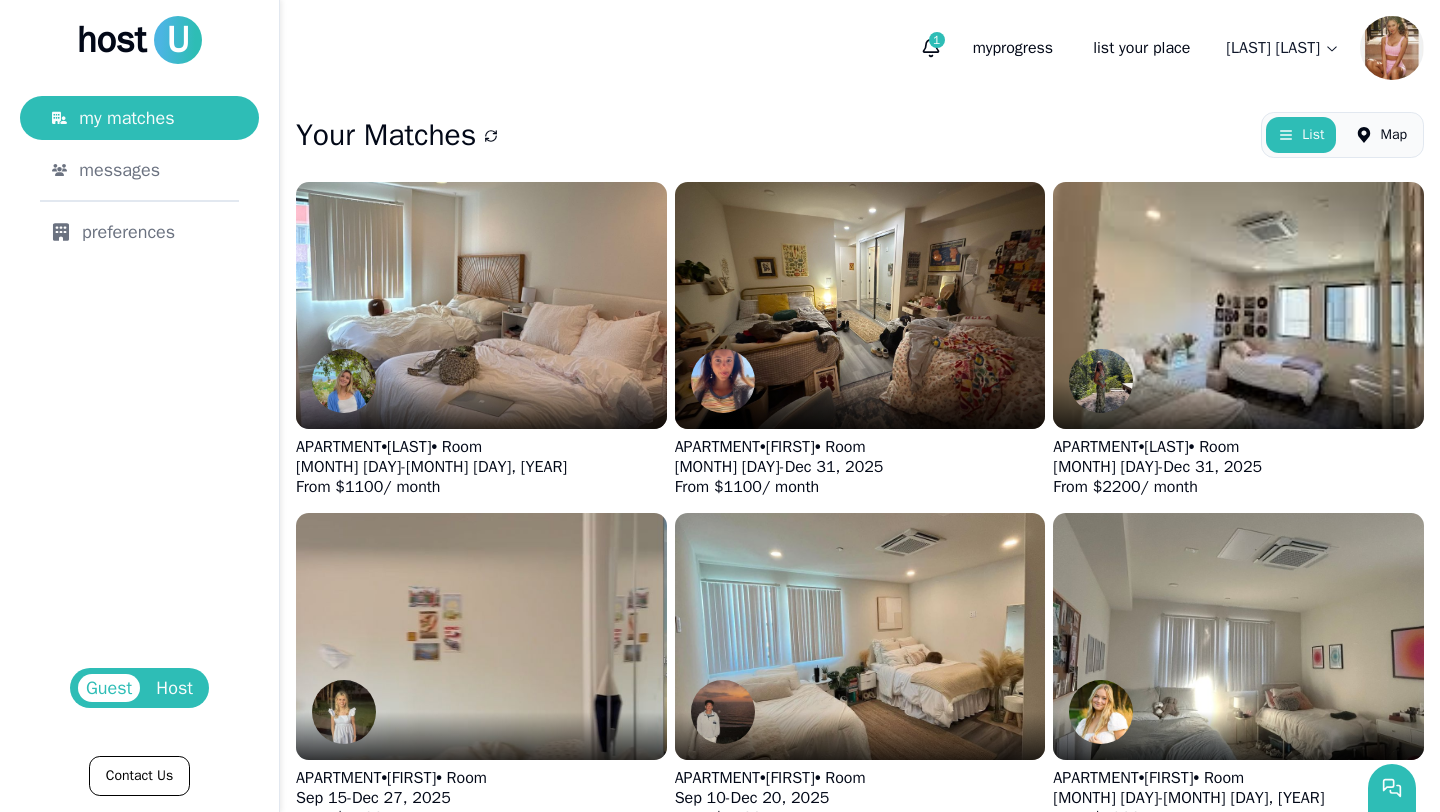 click on "Host" at bounding box center (174, 688) 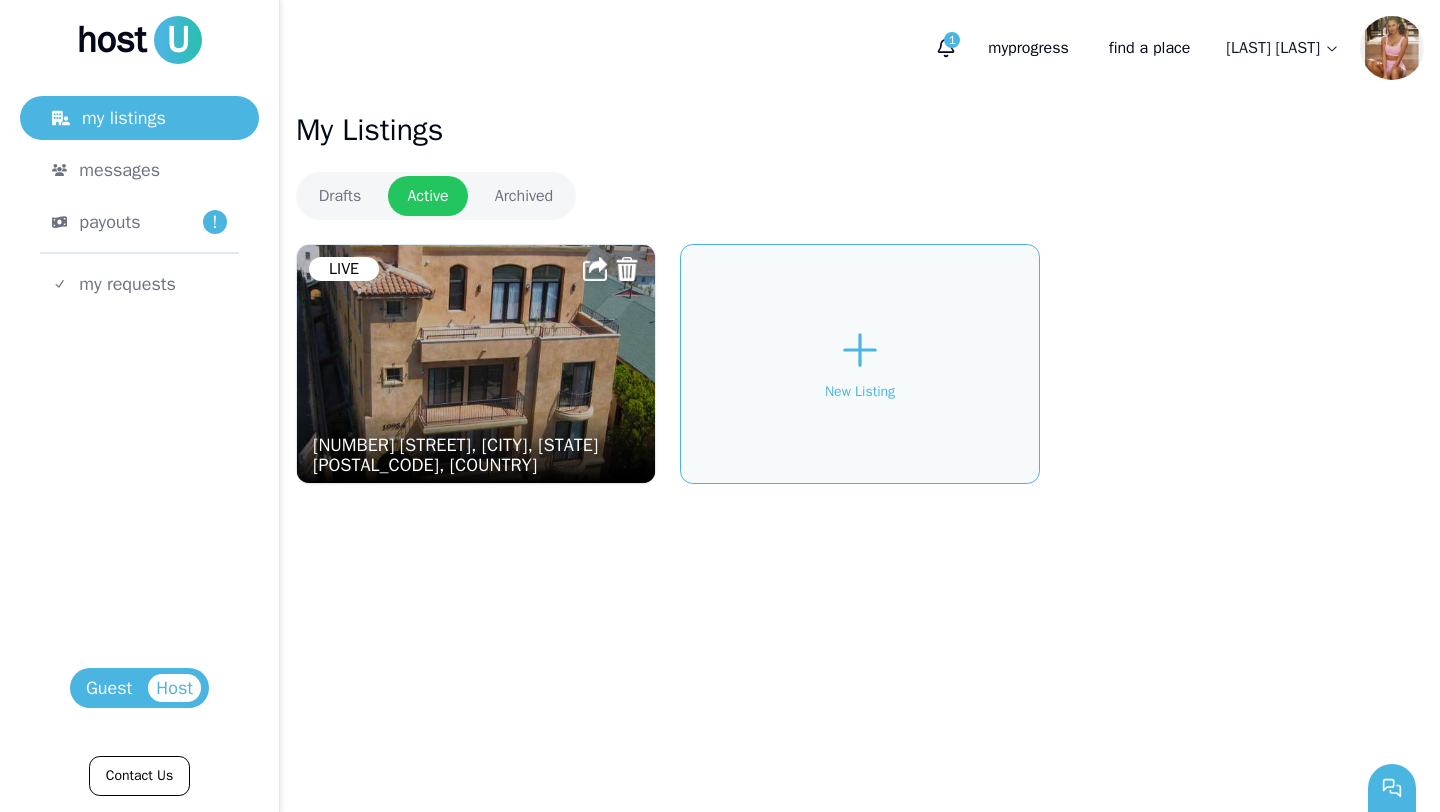 click at bounding box center [476, 364] 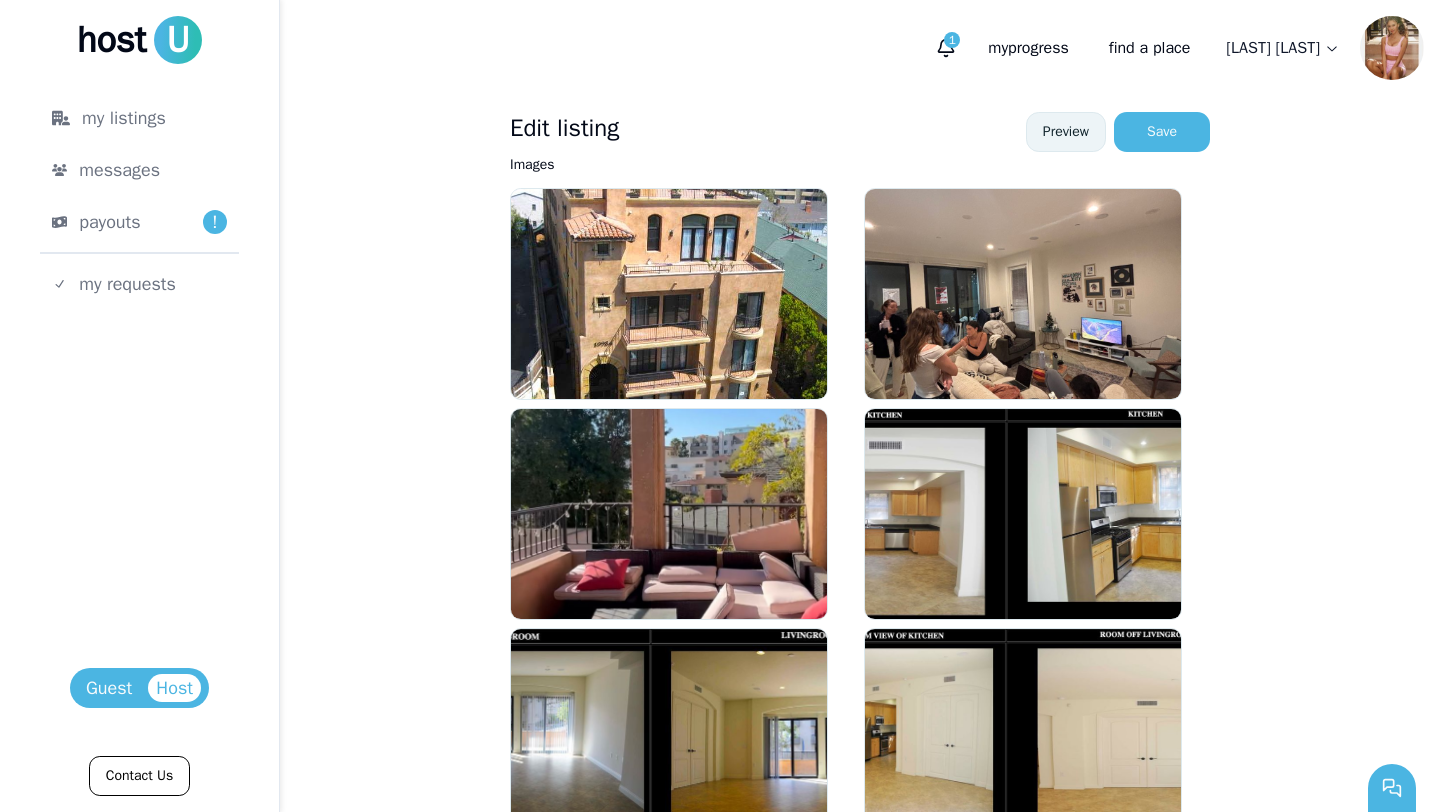 click on "Preview" at bounding box center [1066, 132] 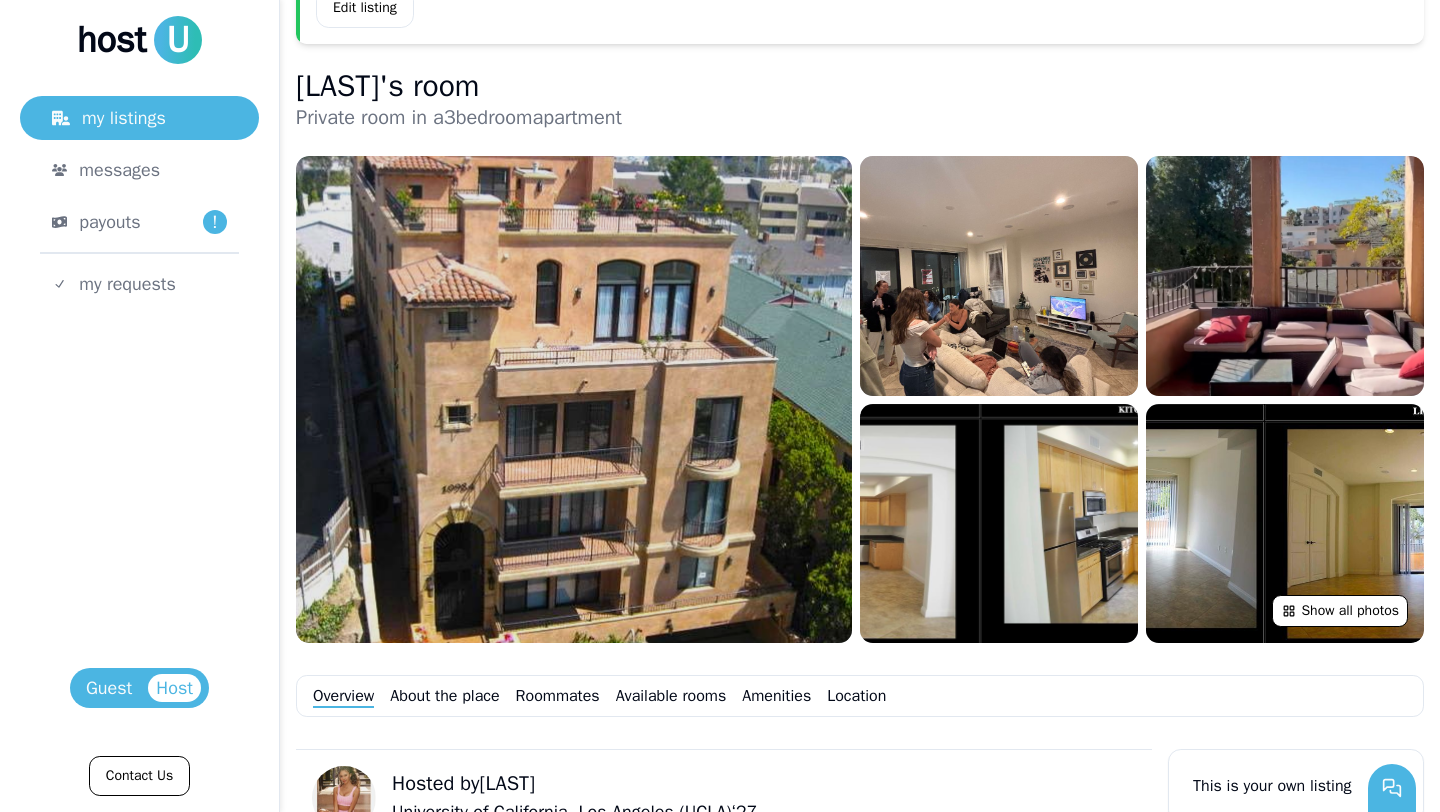 scroll, scrollTop: 174, scrollLeft: 0, axis: vertical 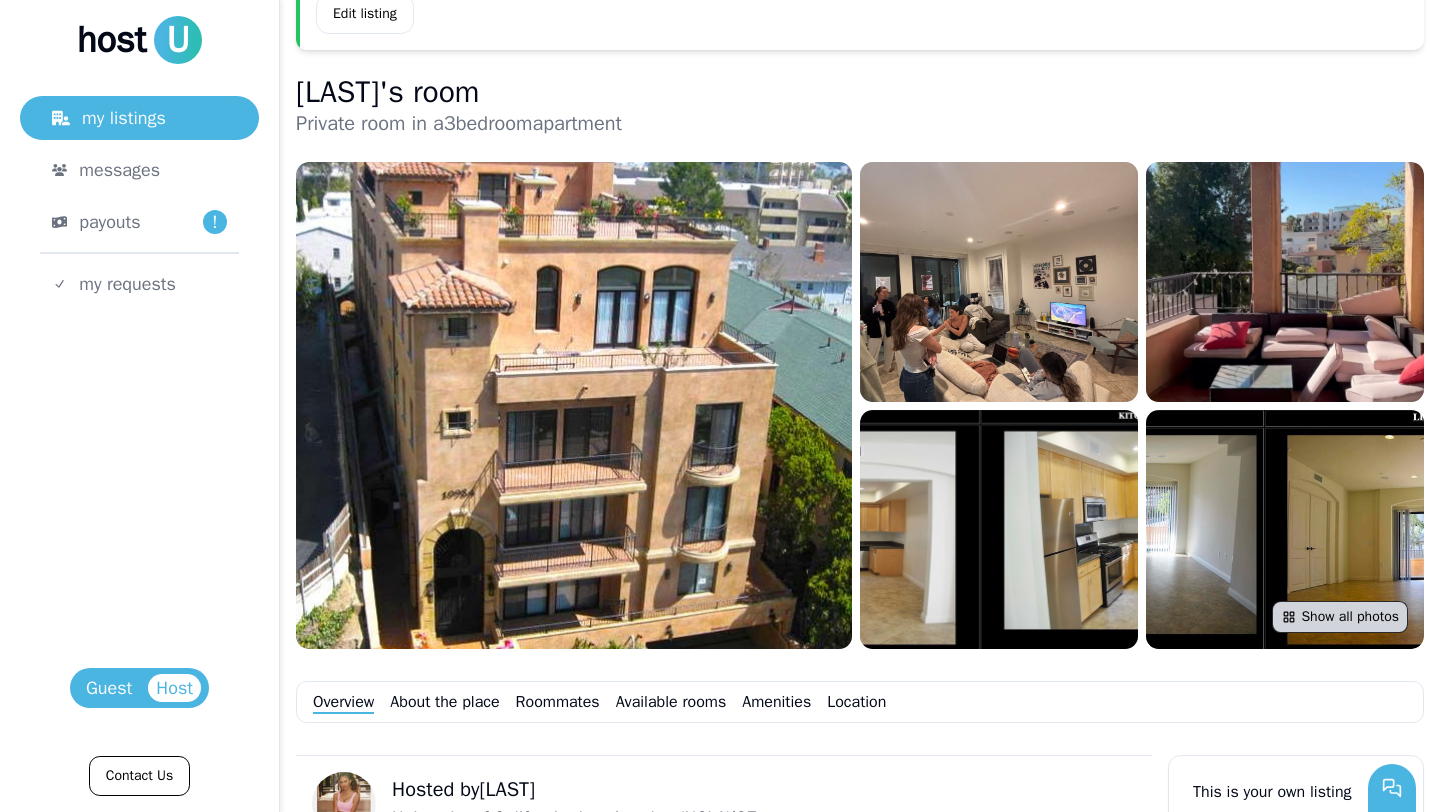 click on "Show all photos" at bounding box center [1340, 617] 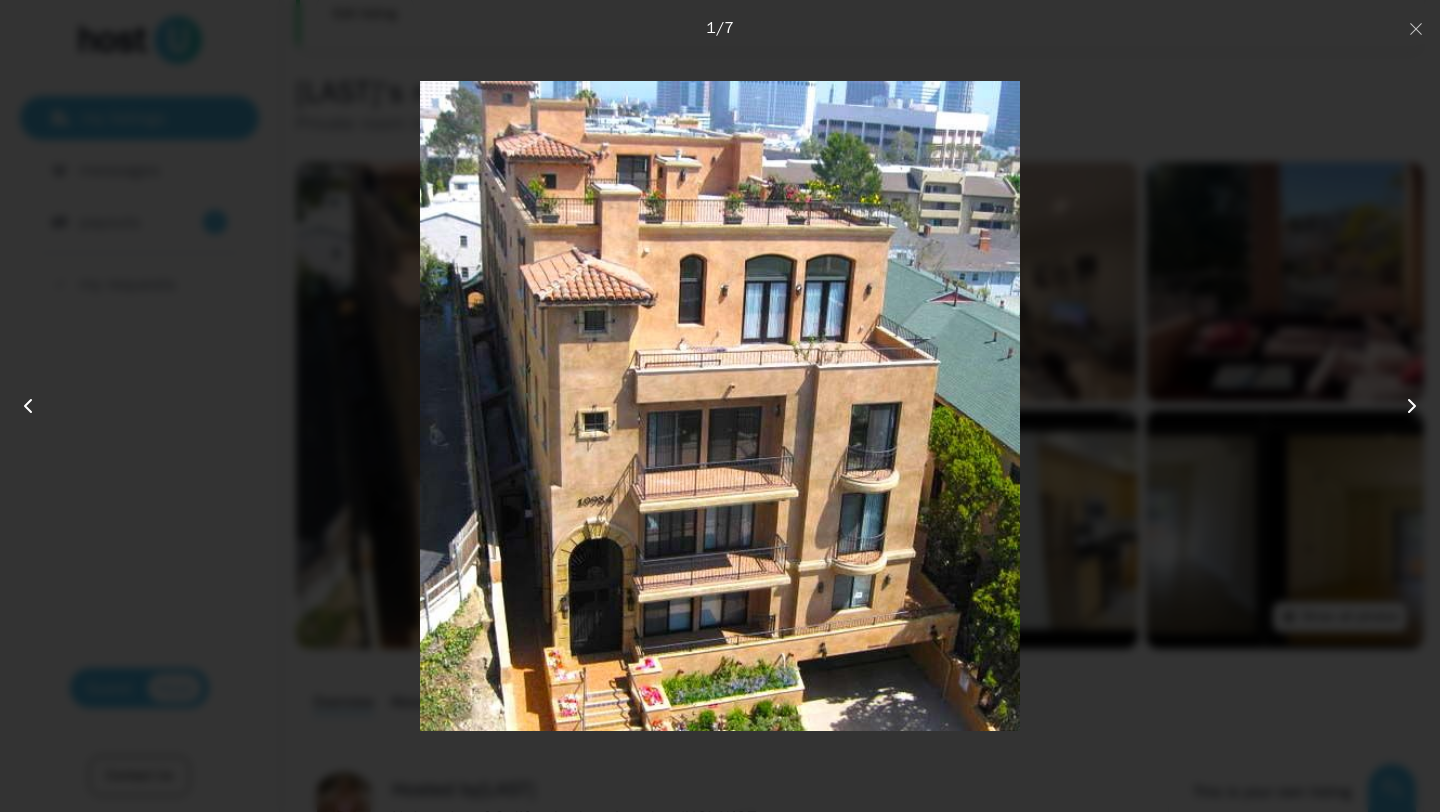 click 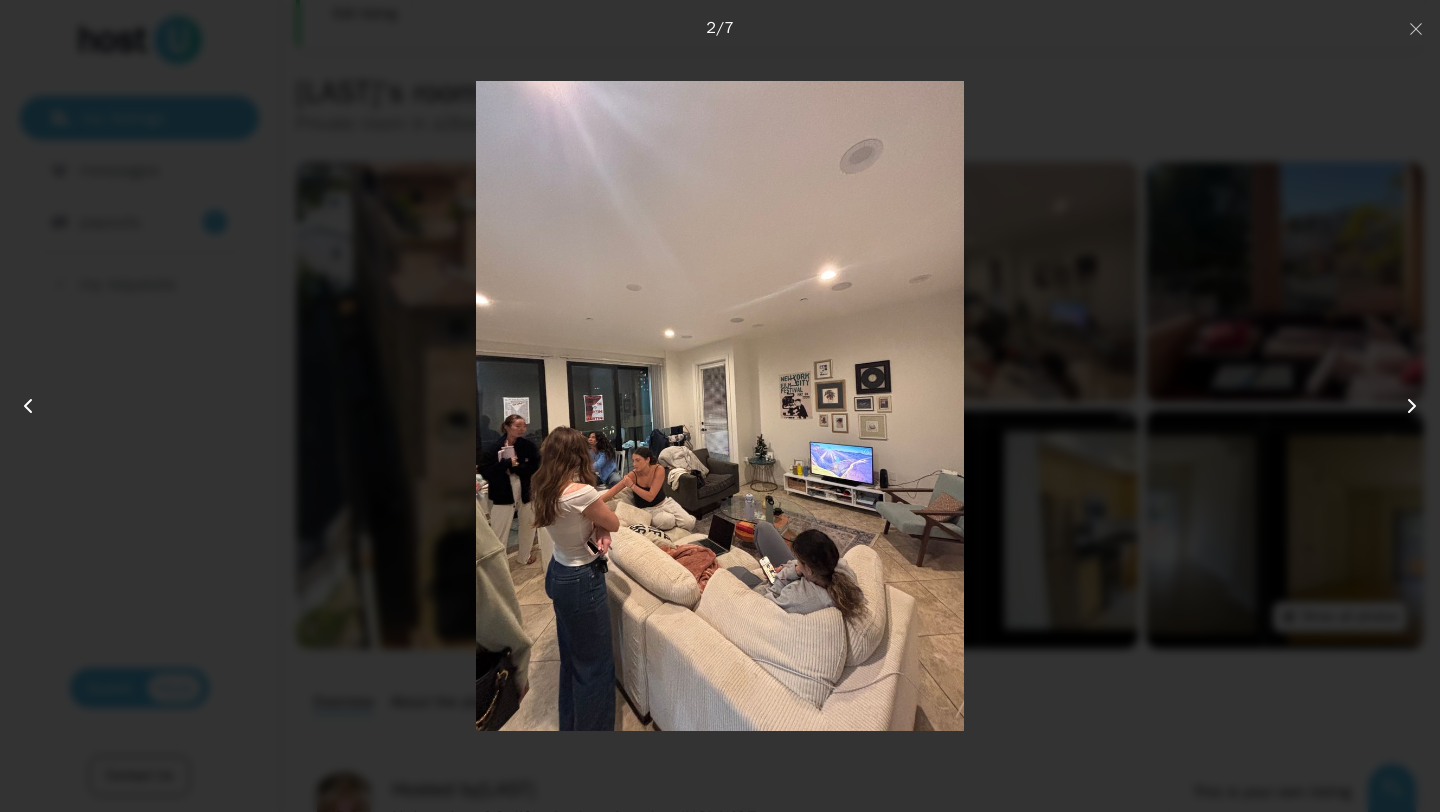 click 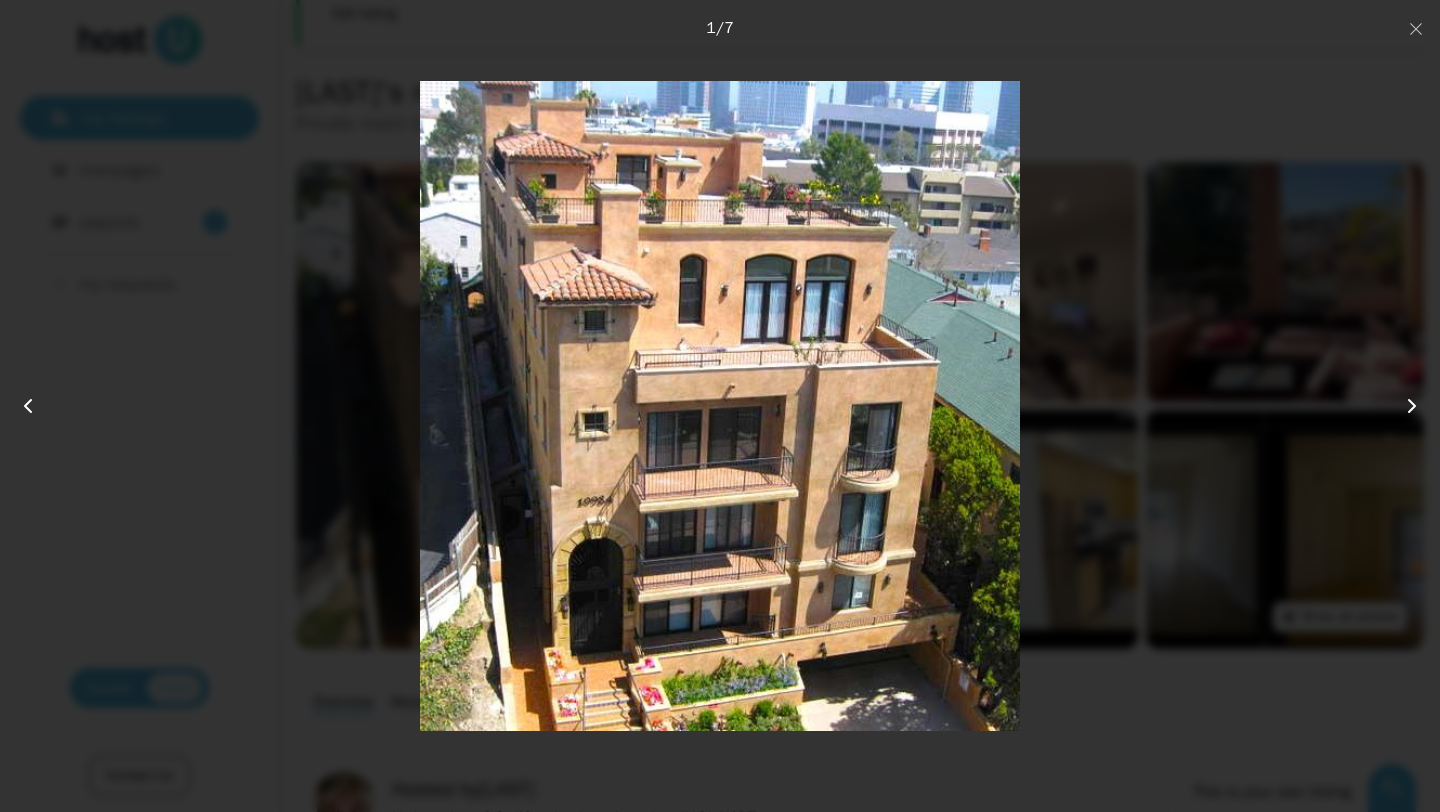 click 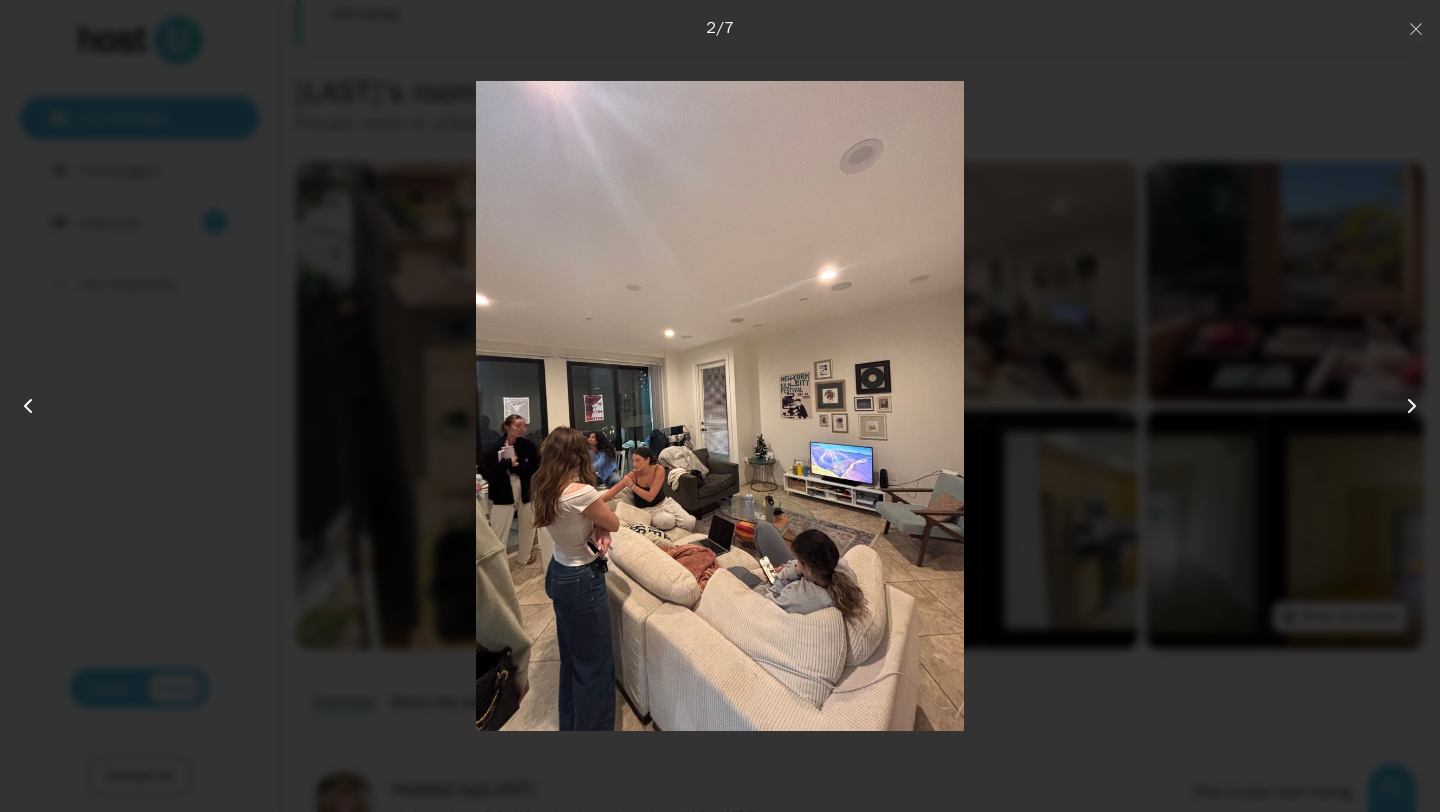 click 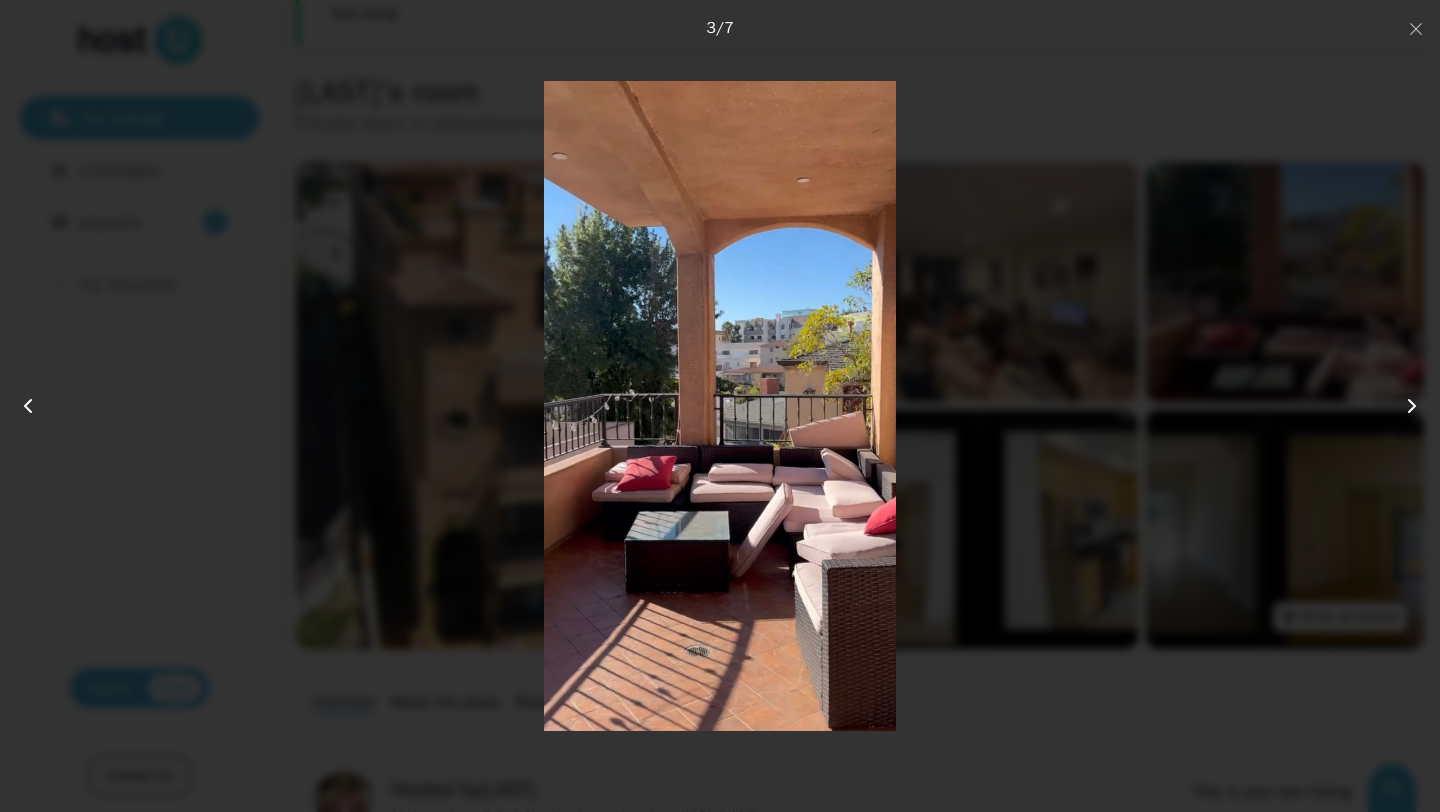 click 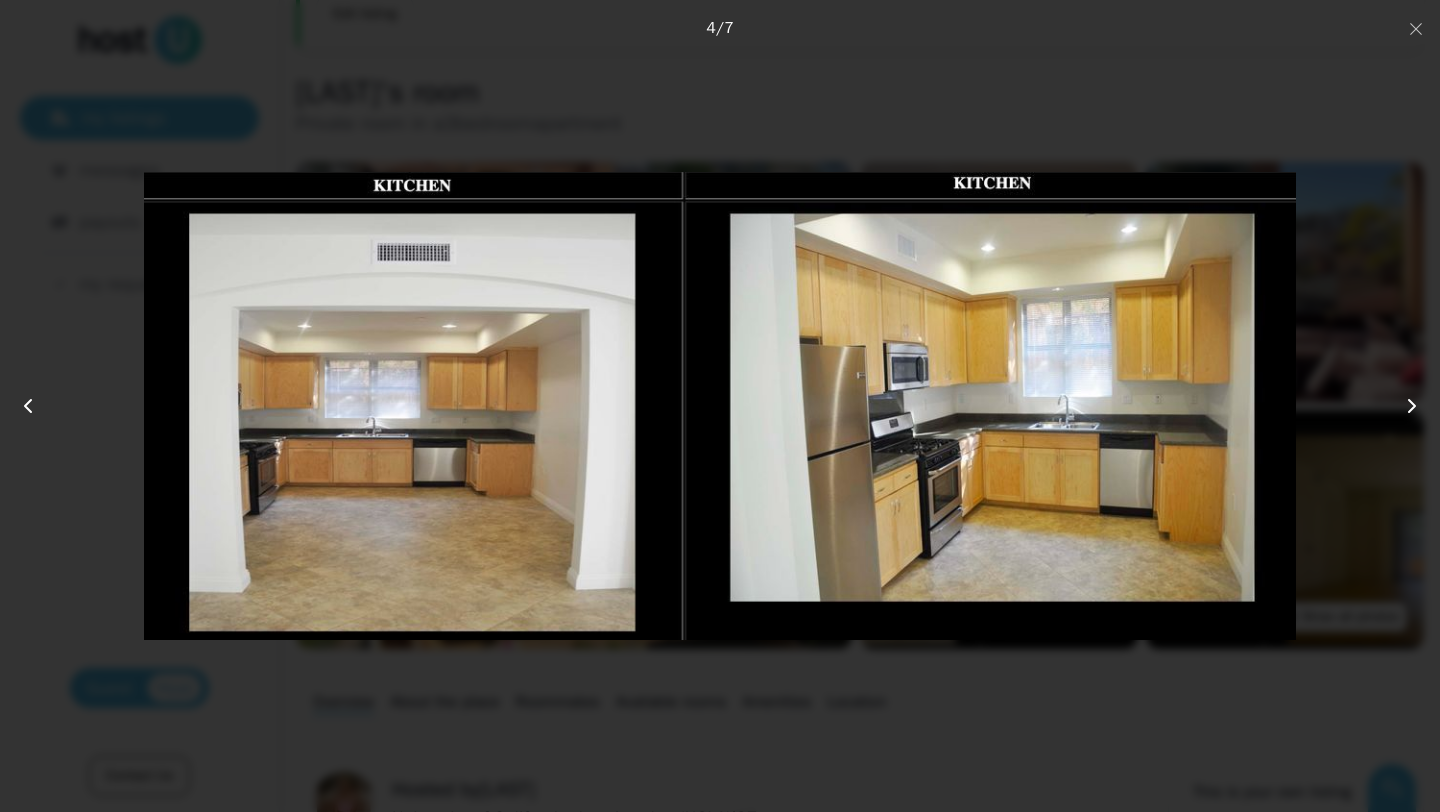 click 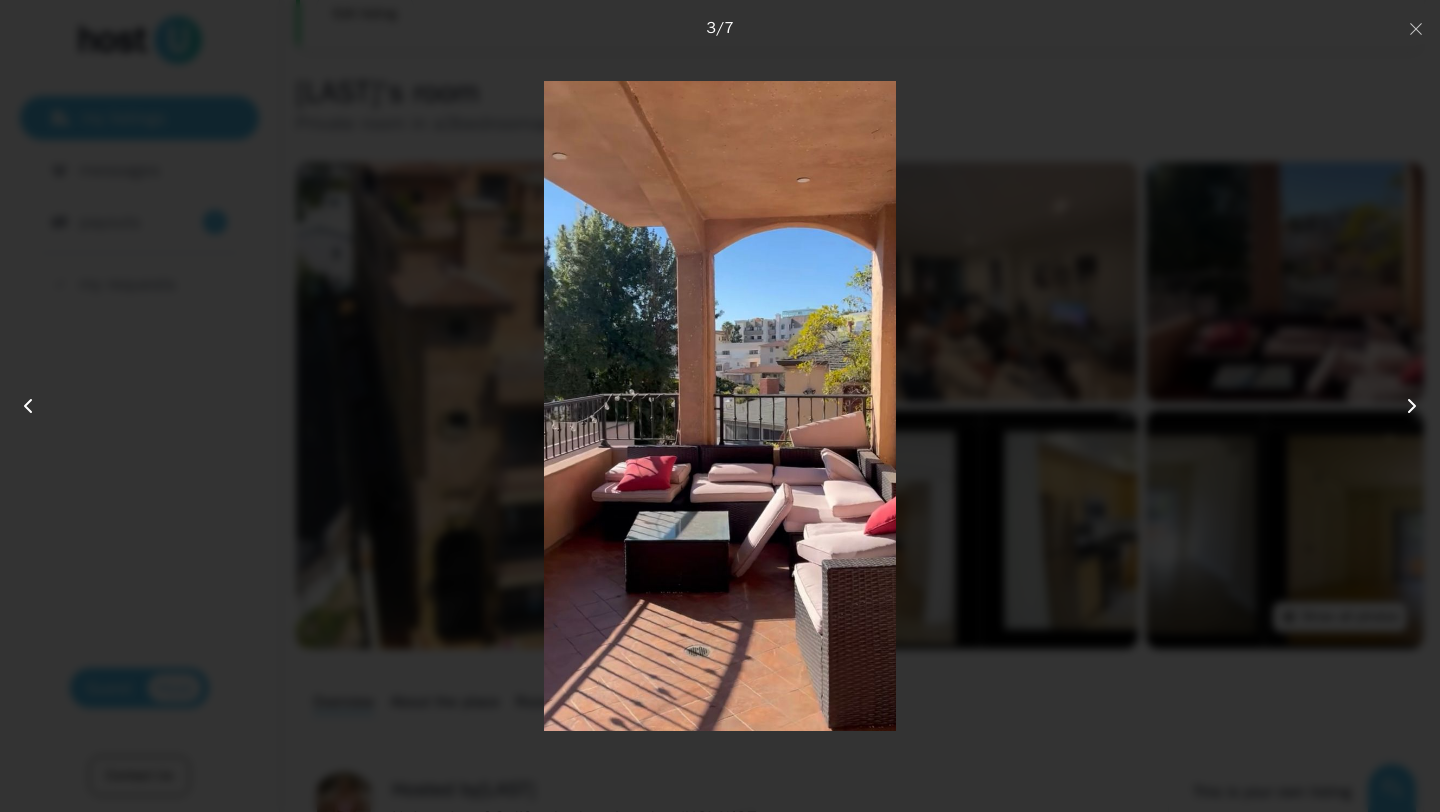 click 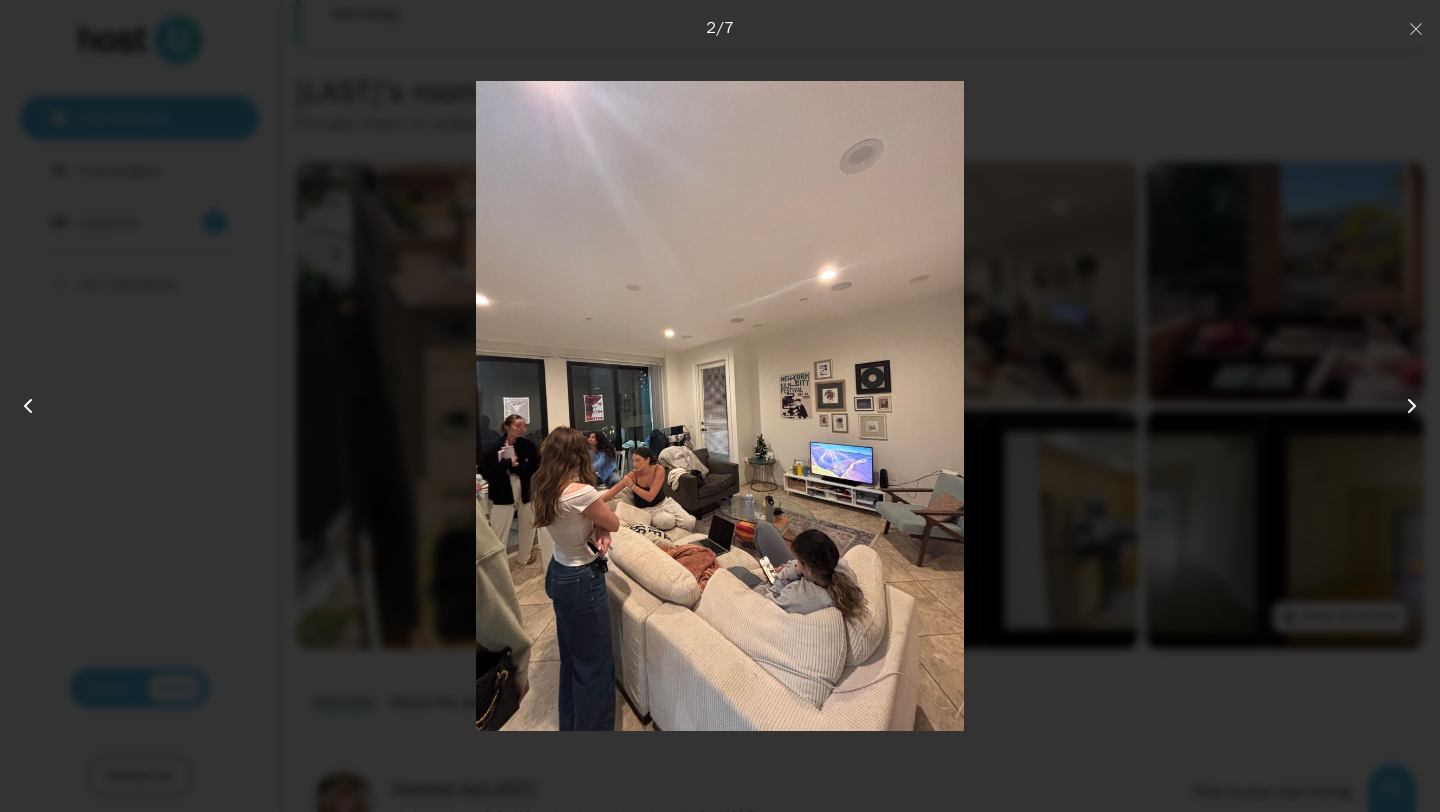 click 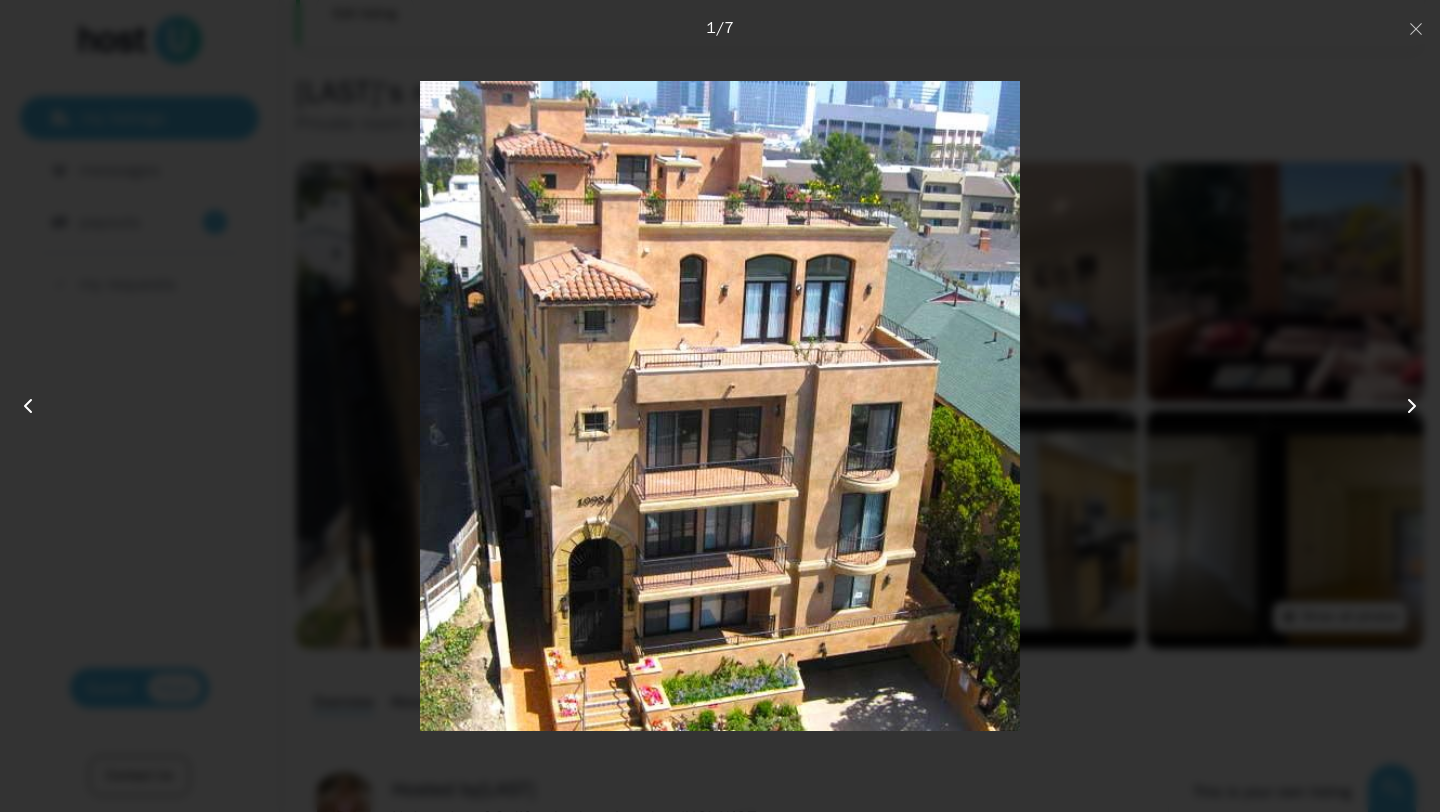 click 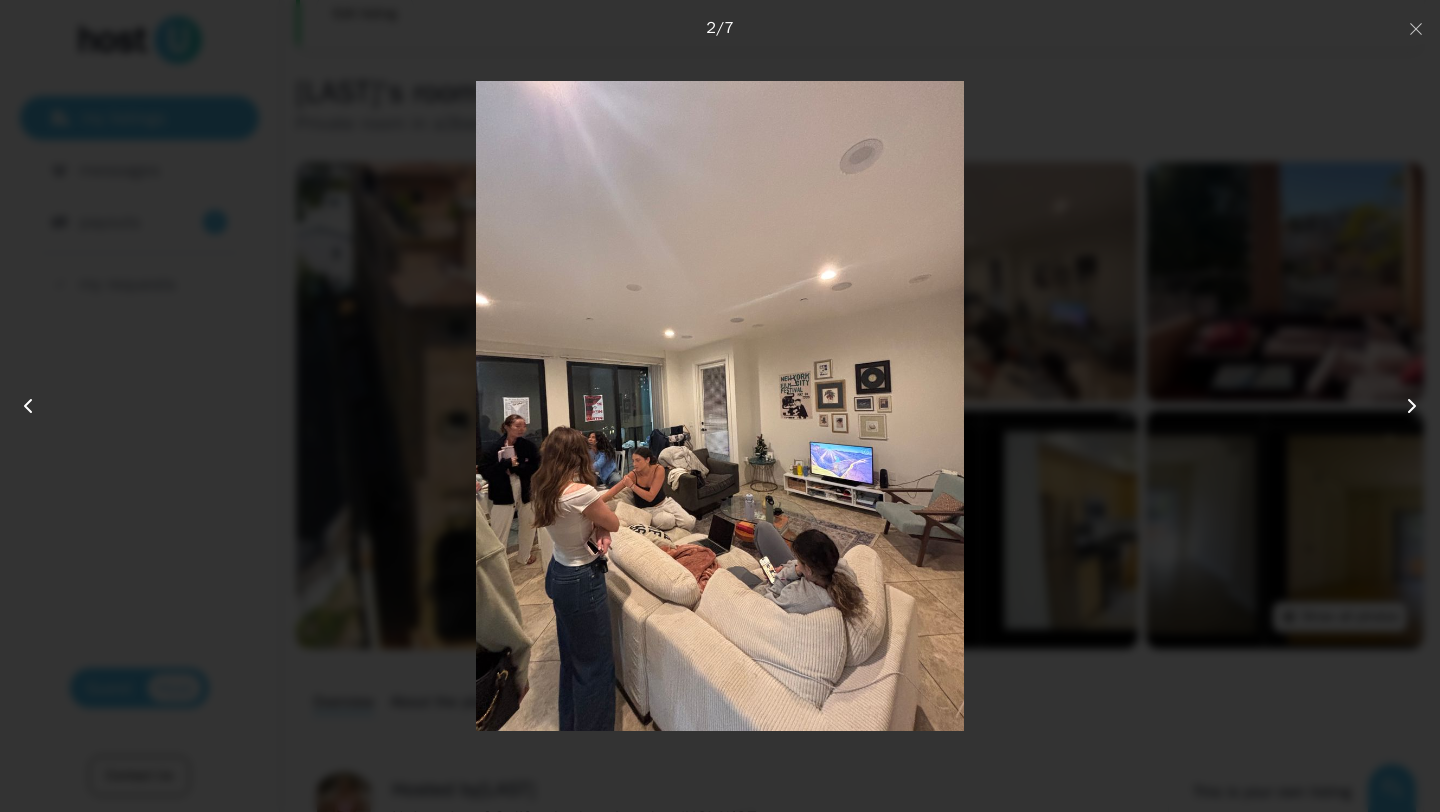 click 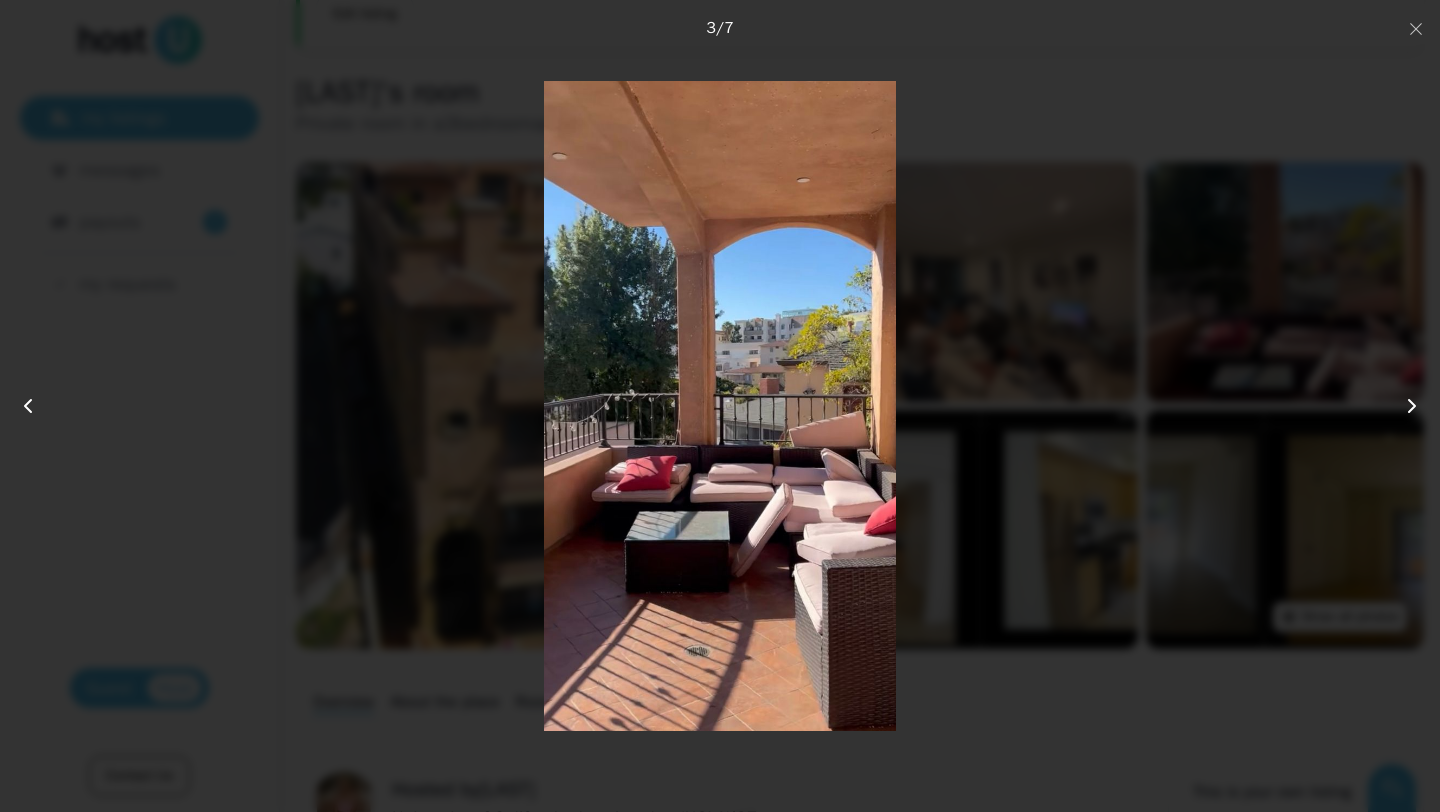click 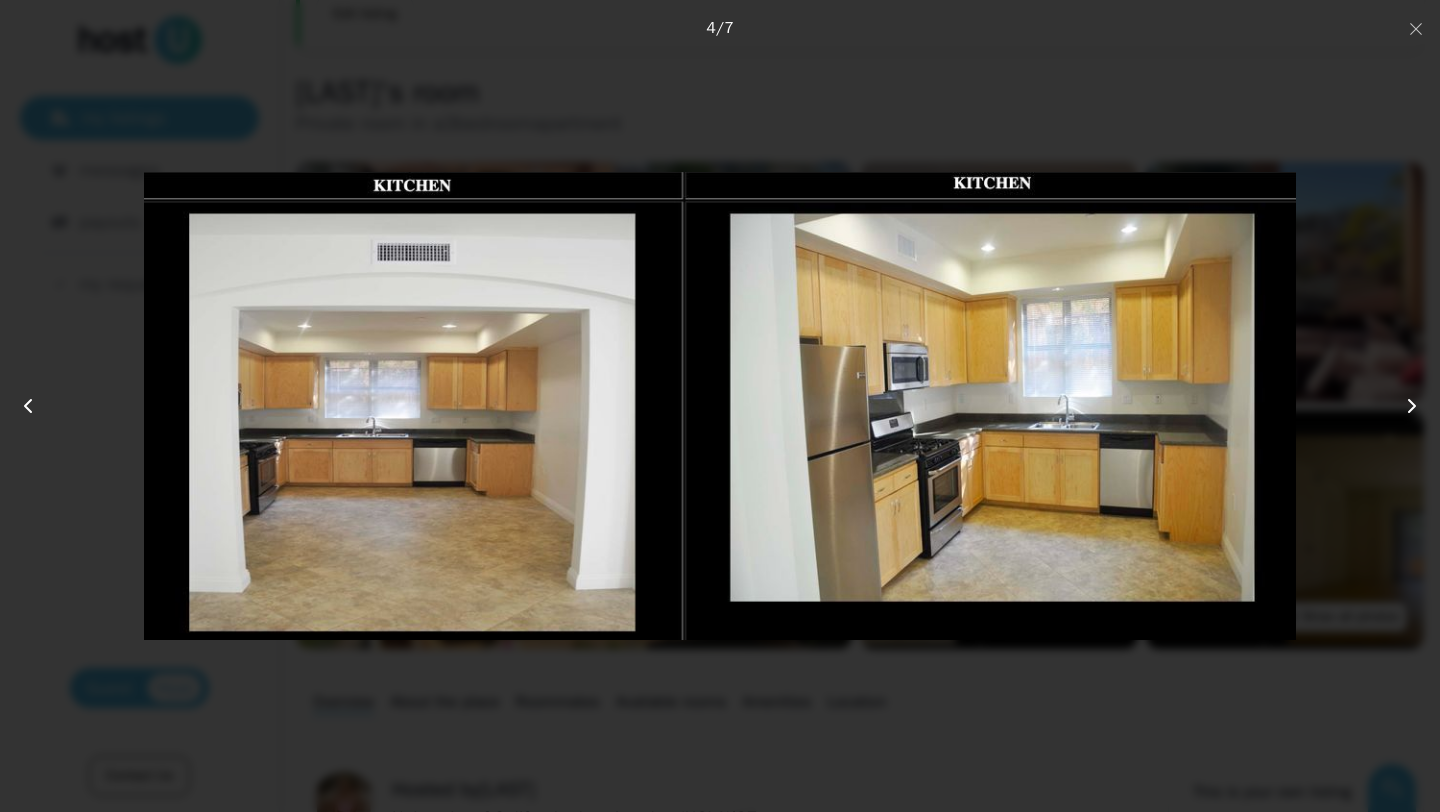 click 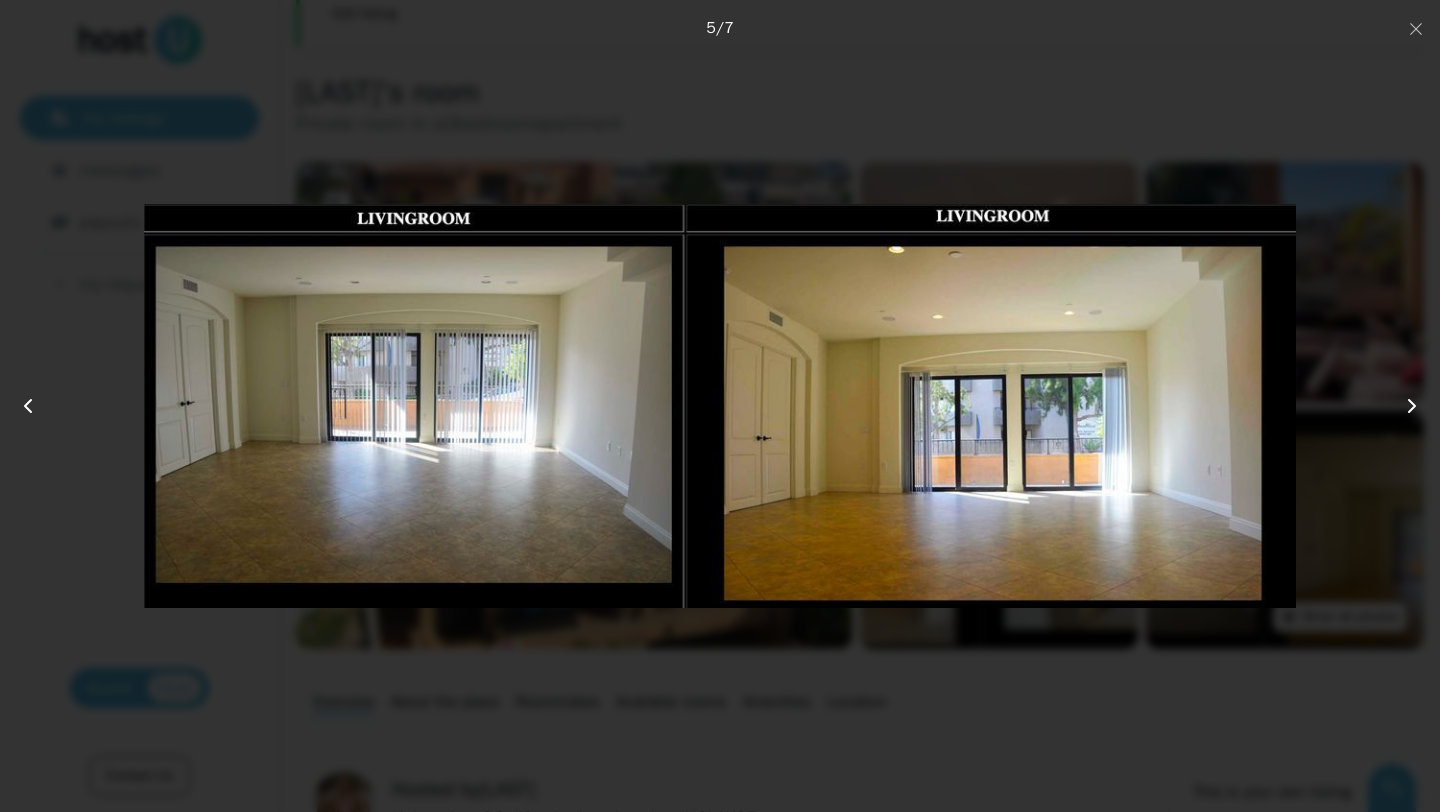 click 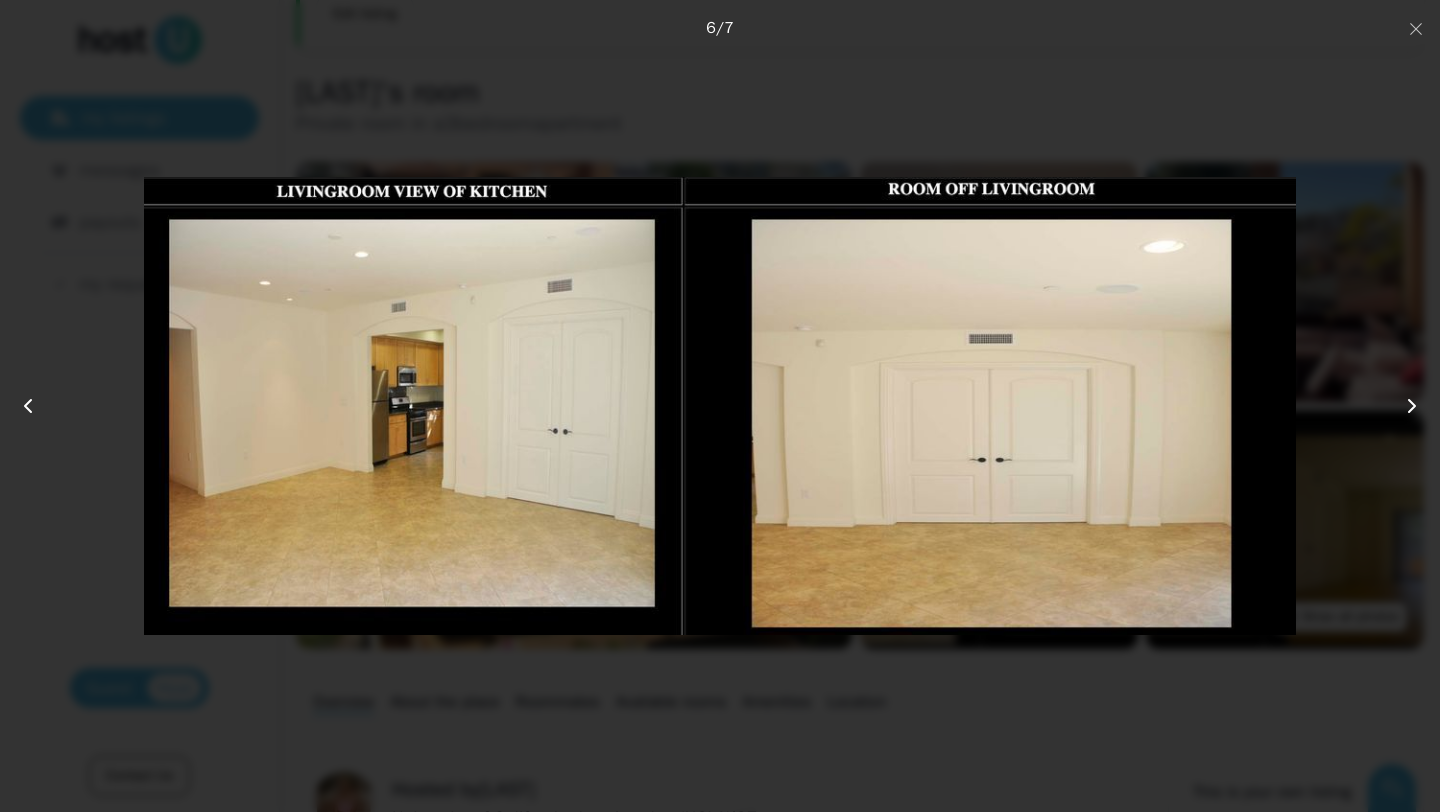 click 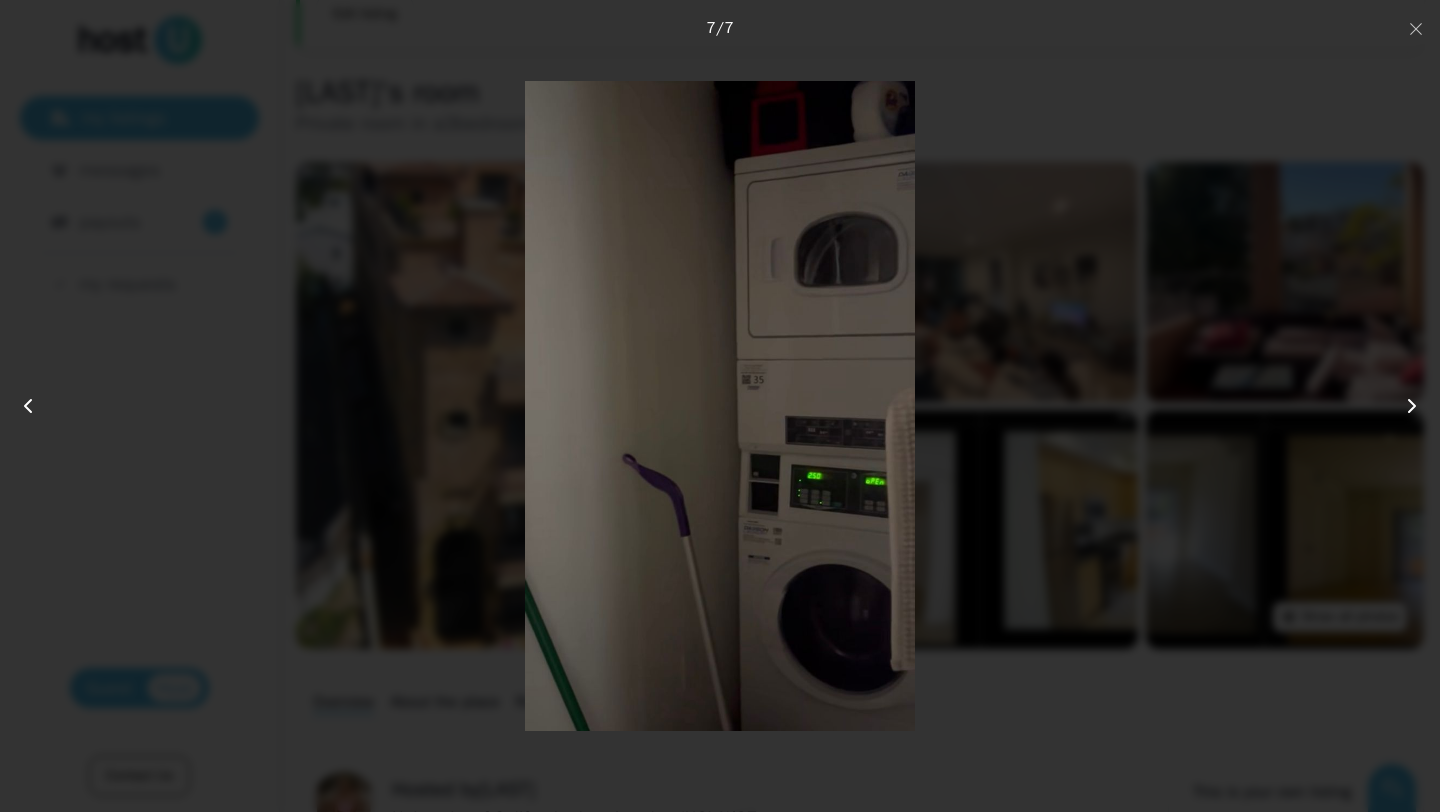 click 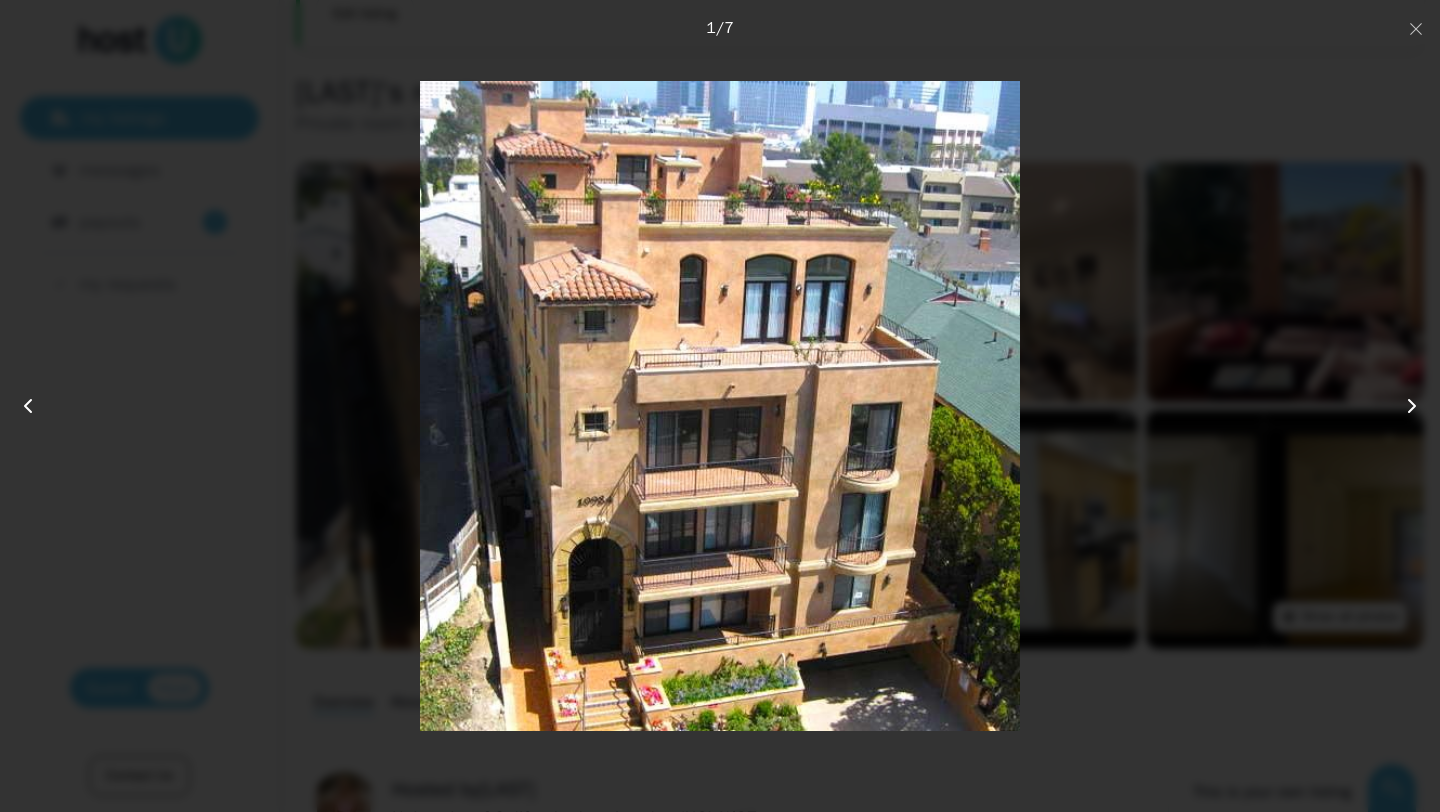 click on "7  photos Close 1  /  7" at bounding box center [720, 406] 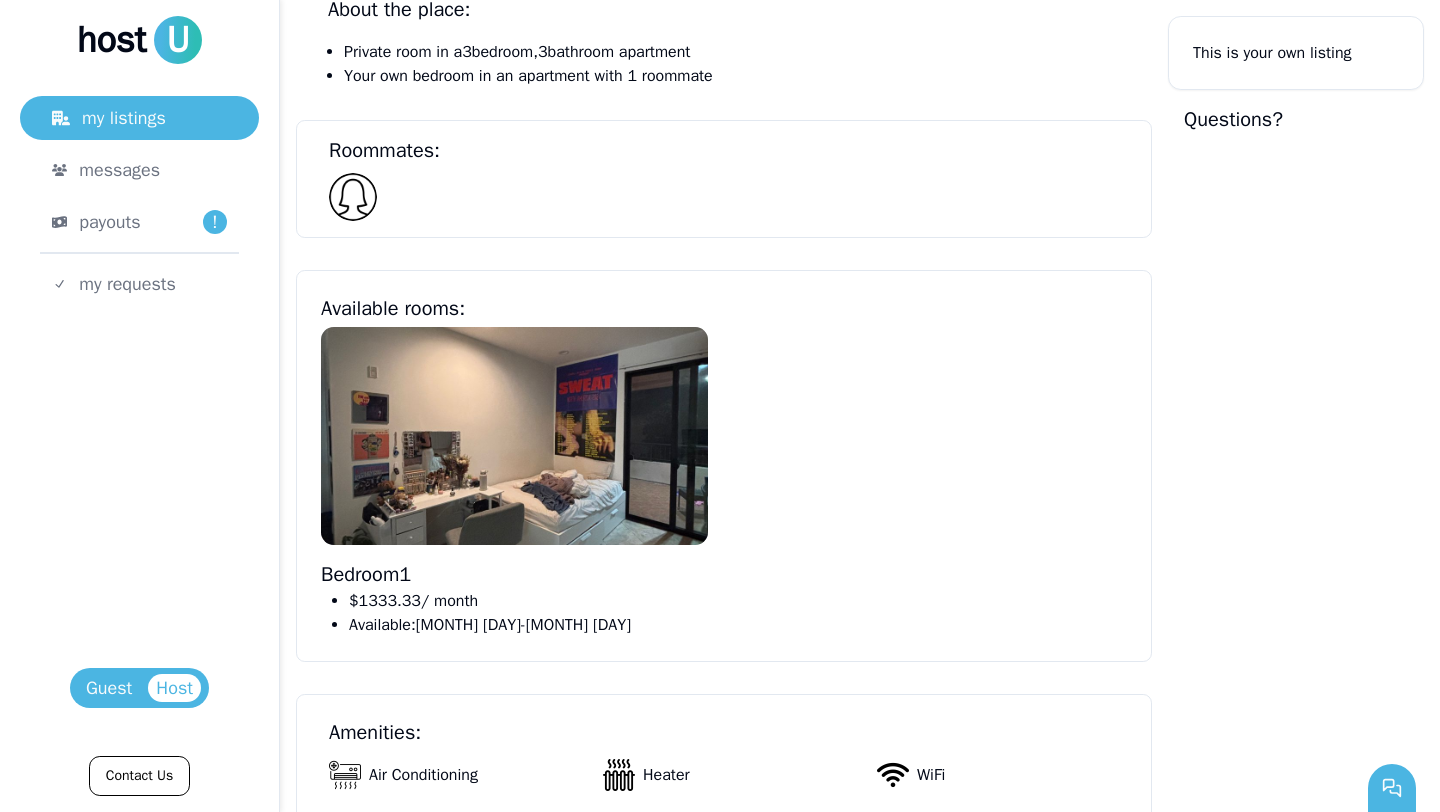 scroll, scrollTop: 1054, scrollLeft: 0, axis: vertical 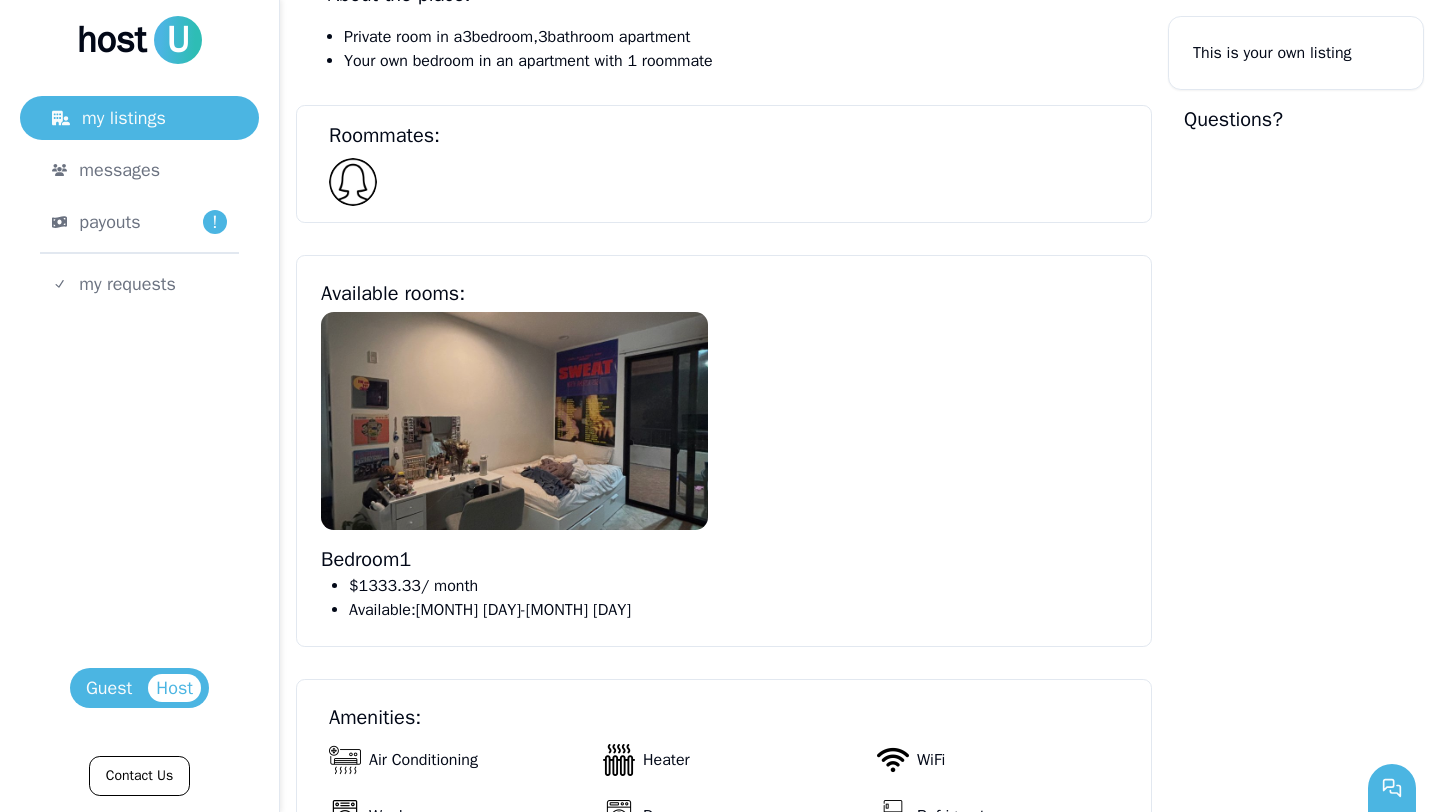 click at bounding box center (514, 421) 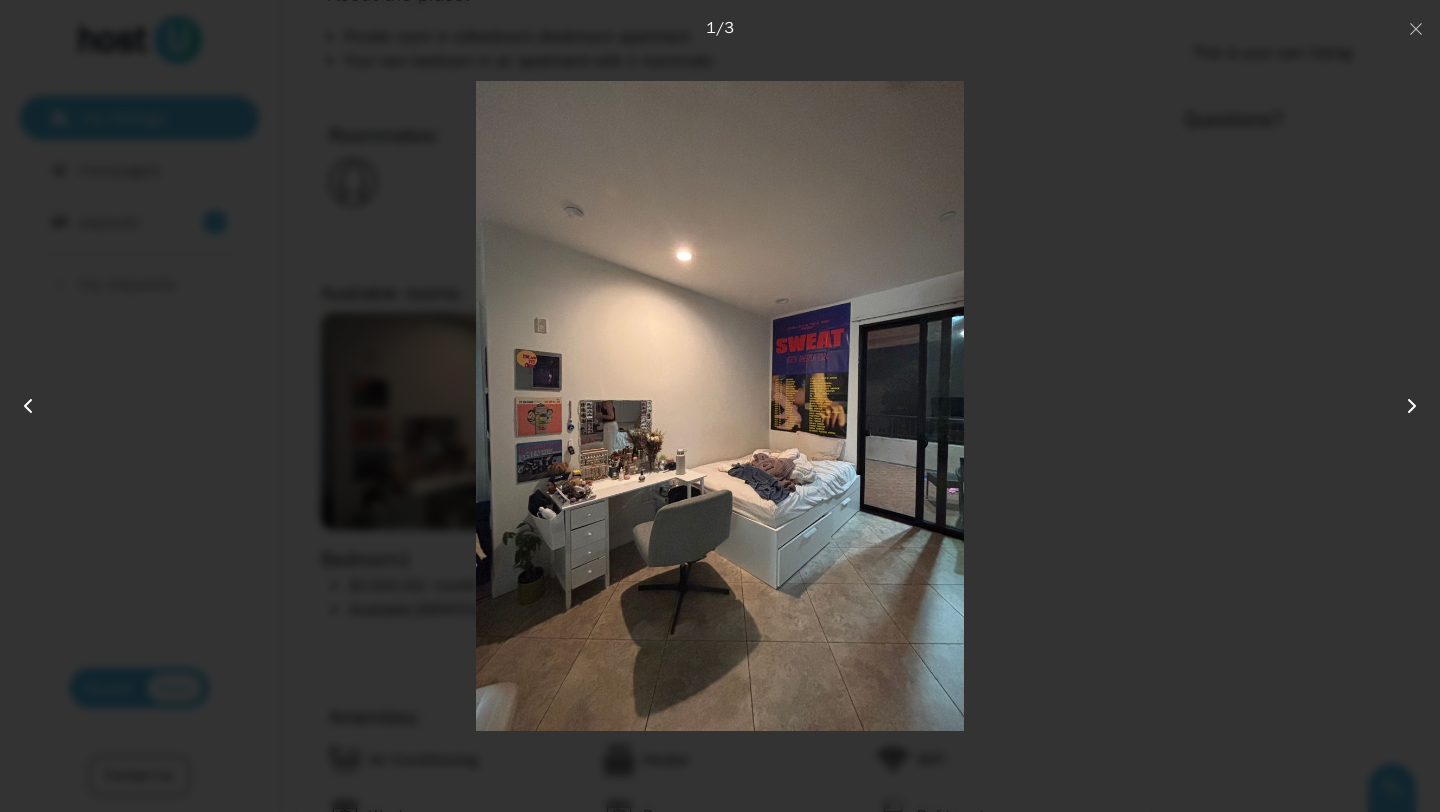 click 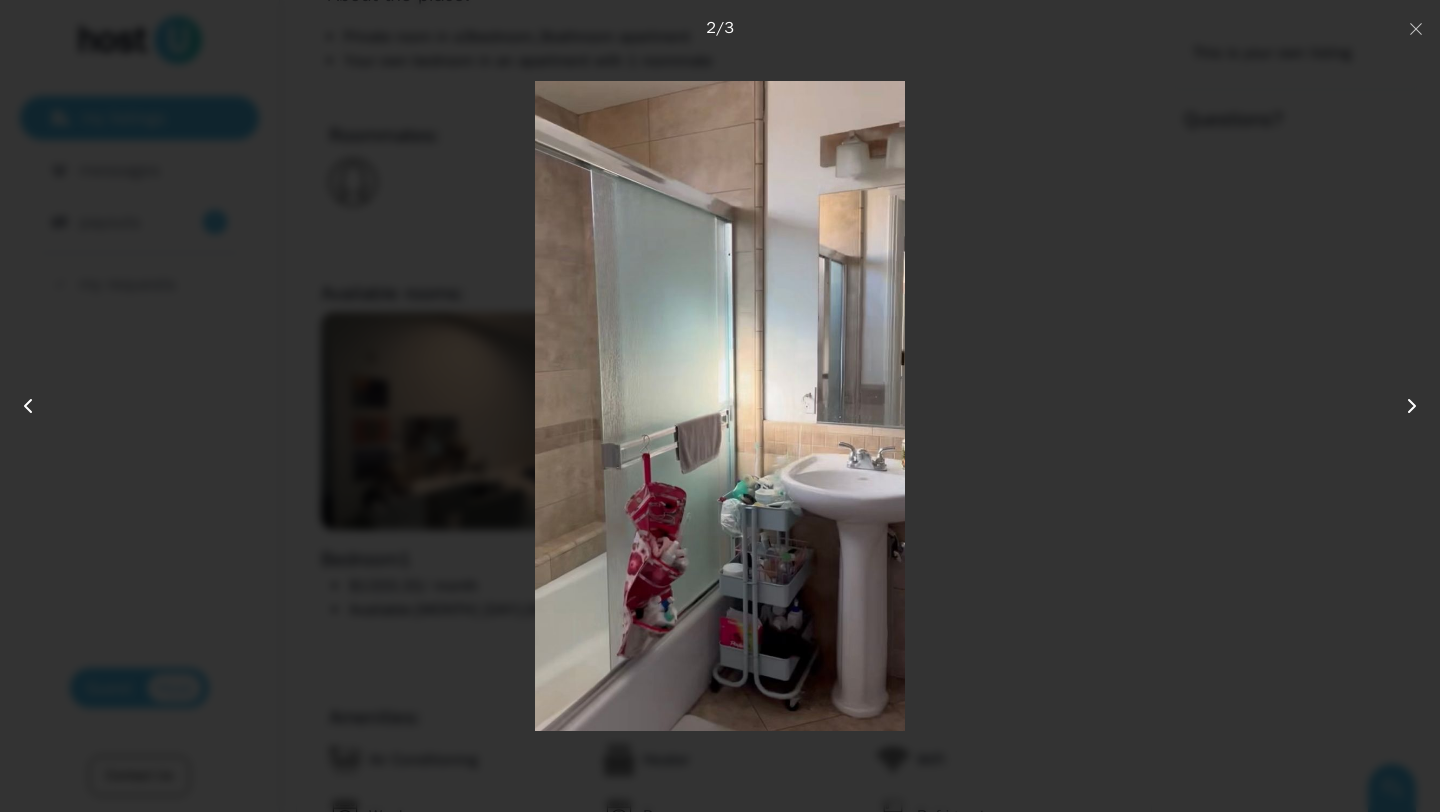 click 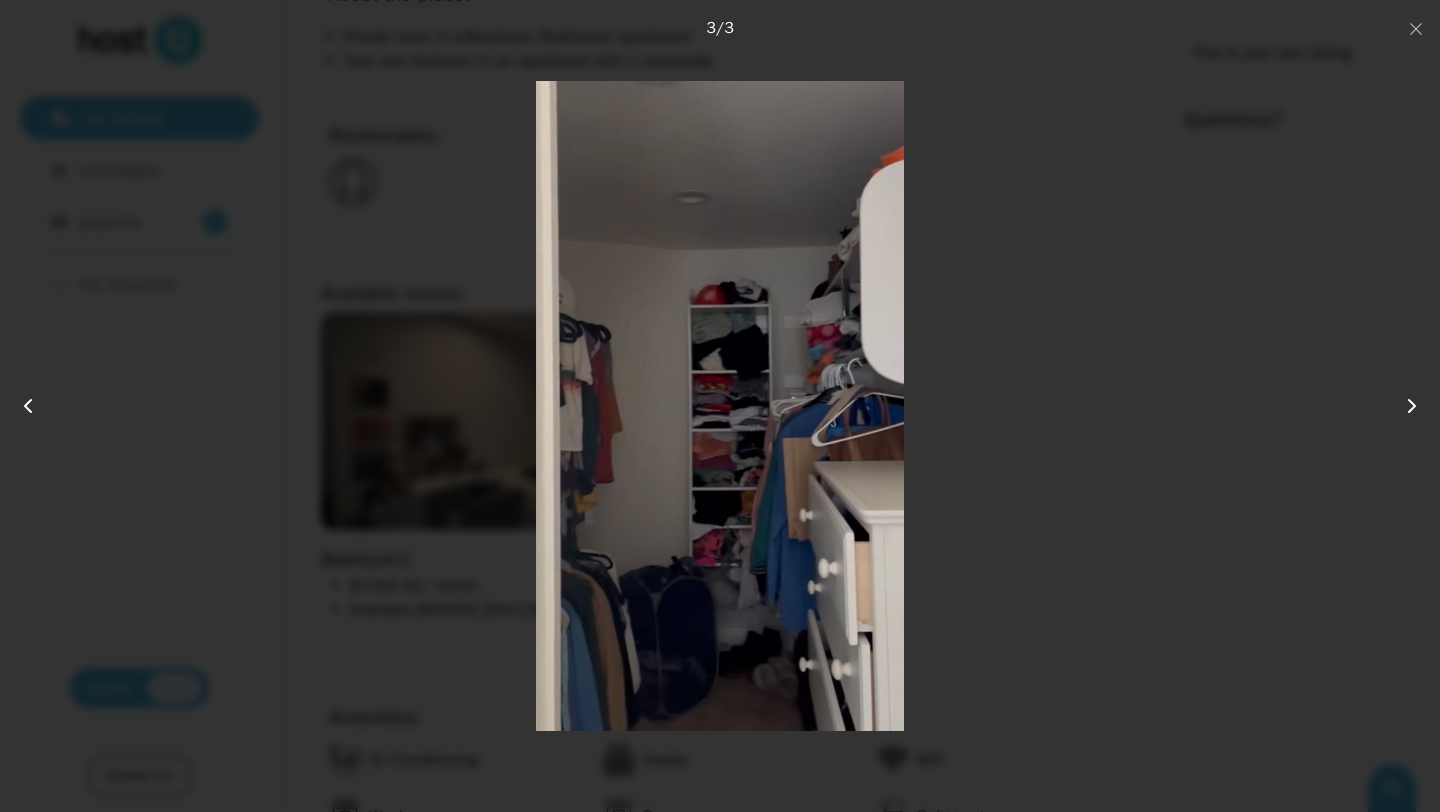 click 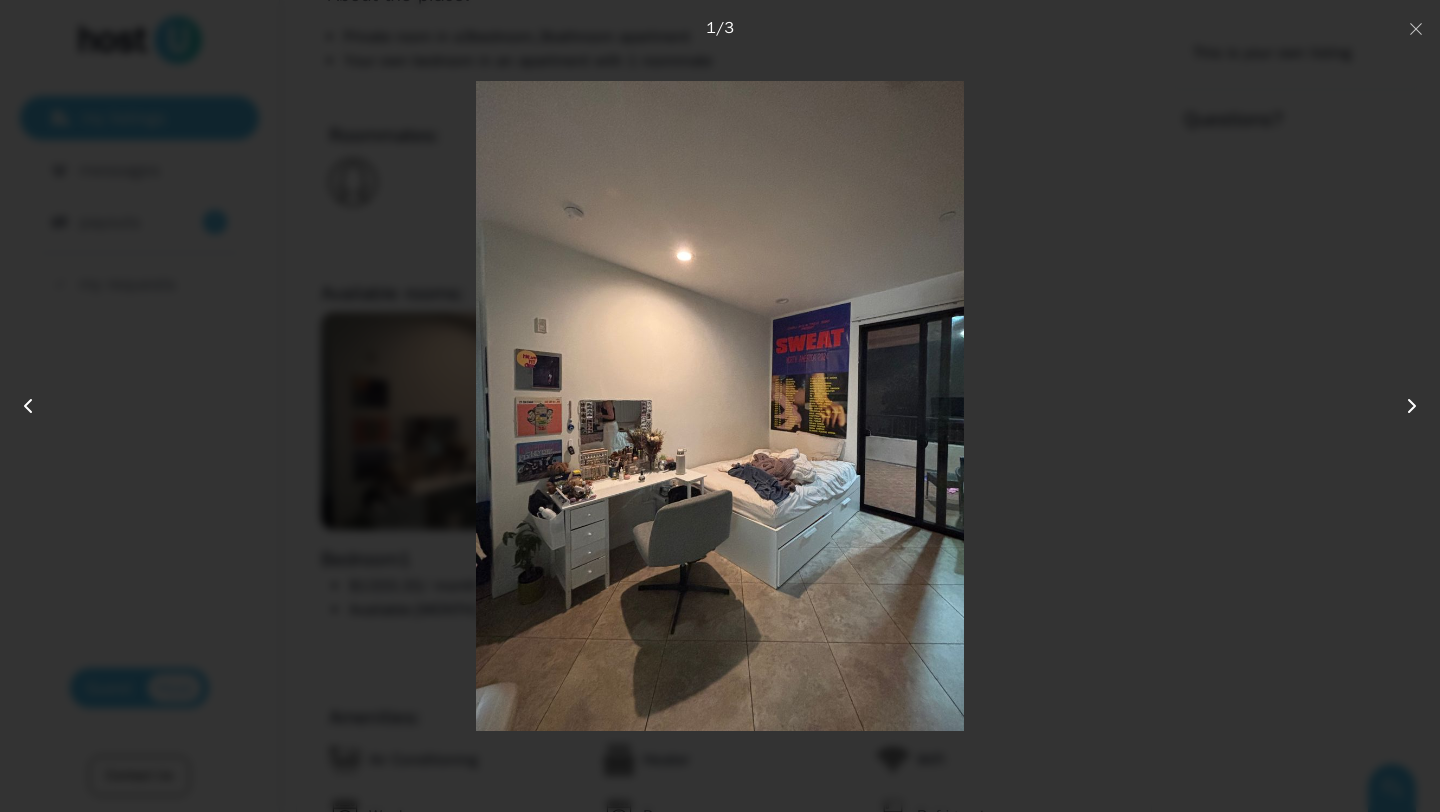 click 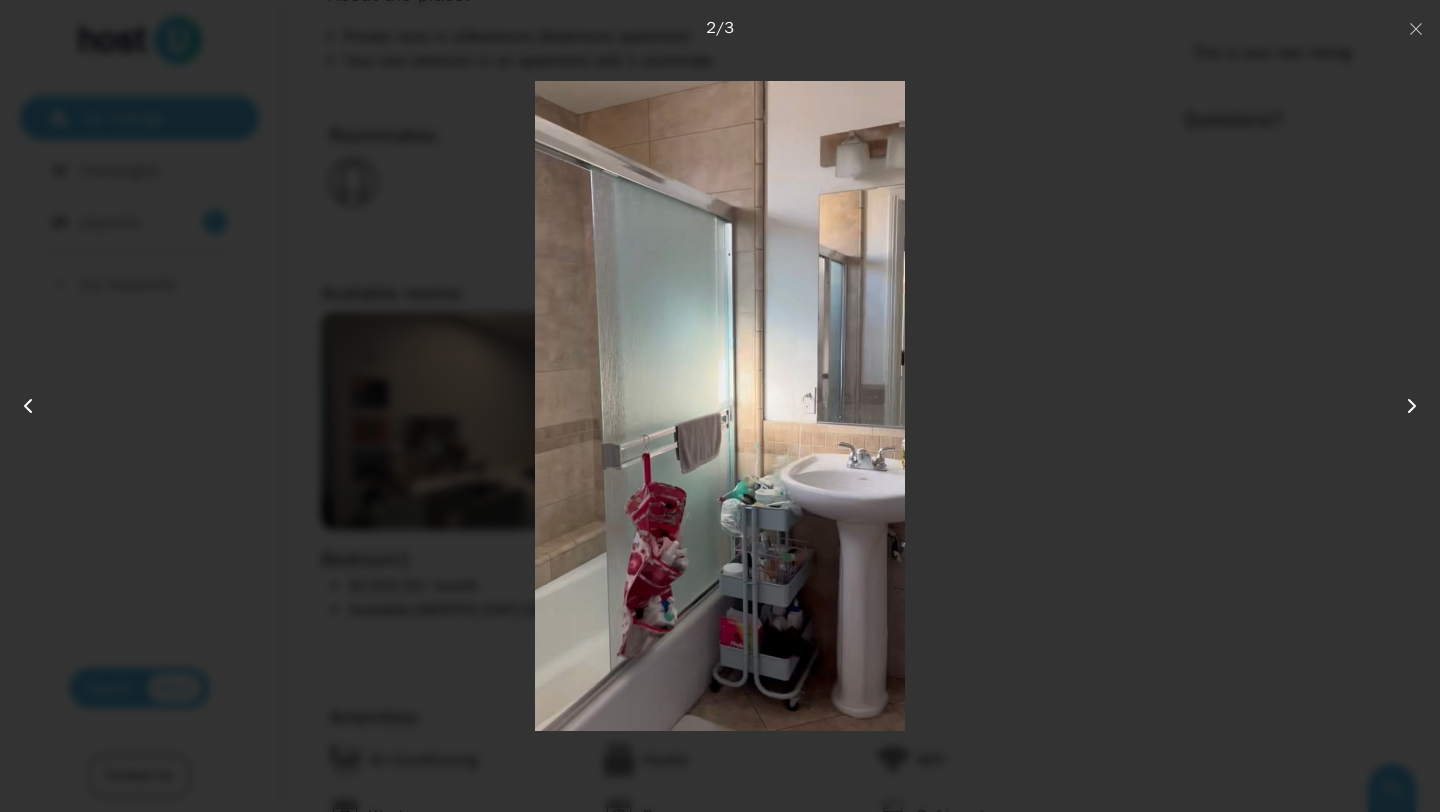 click 